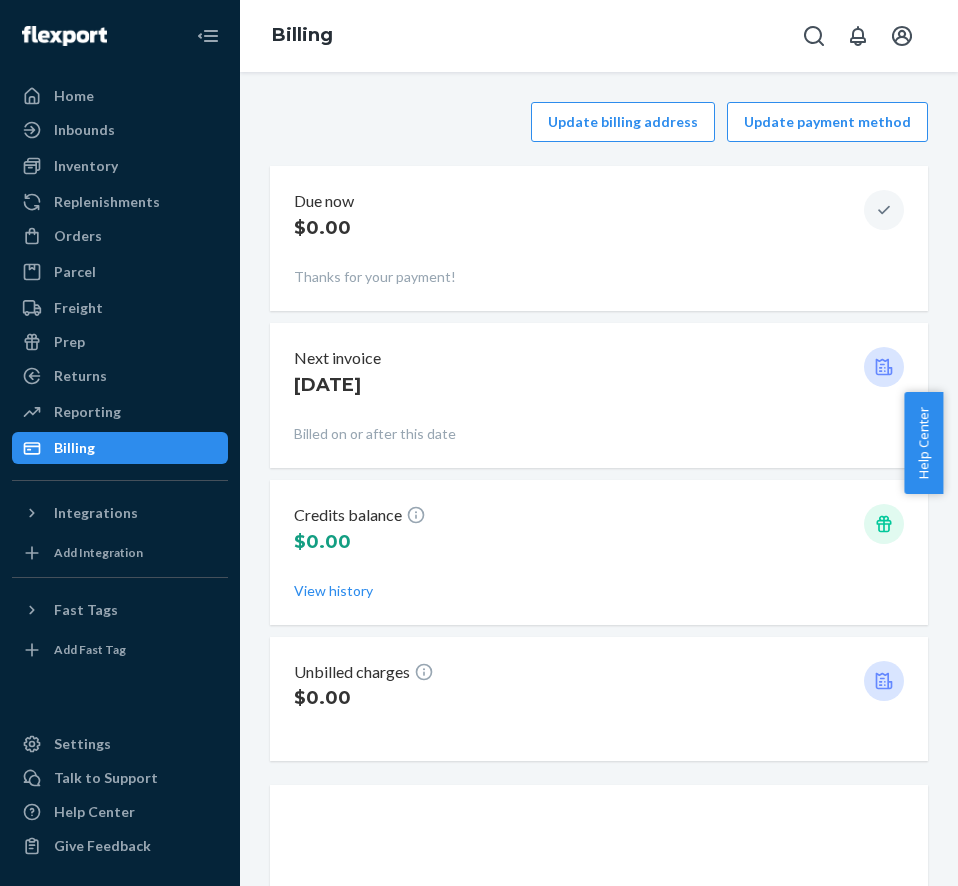 scroll, scrollTop: 0, scrollLeft: 0, axis: both 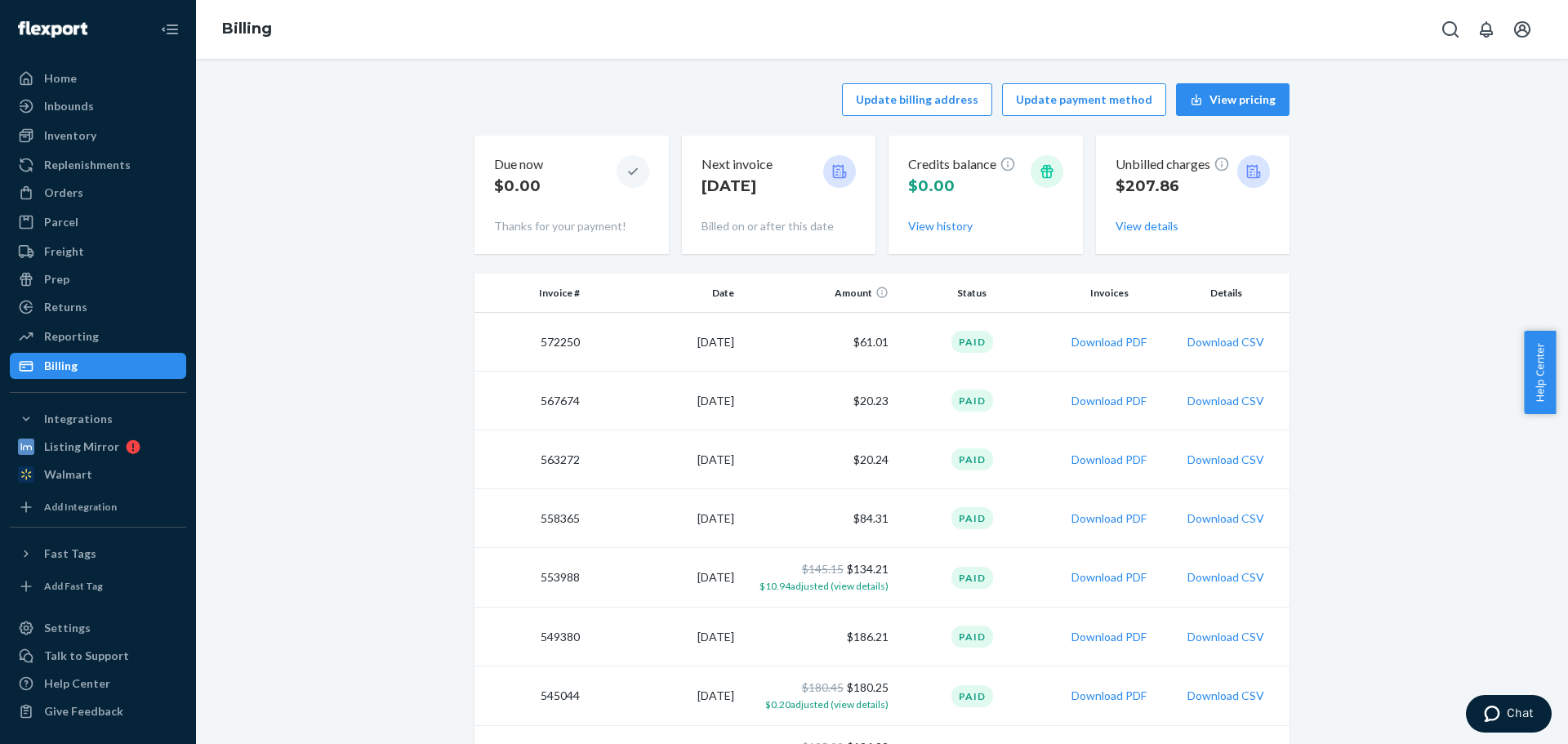 drag, startPoint x: 832, startPoint y: 174, endPoint x: 824, endPoint y: 184, distance: 12.8062 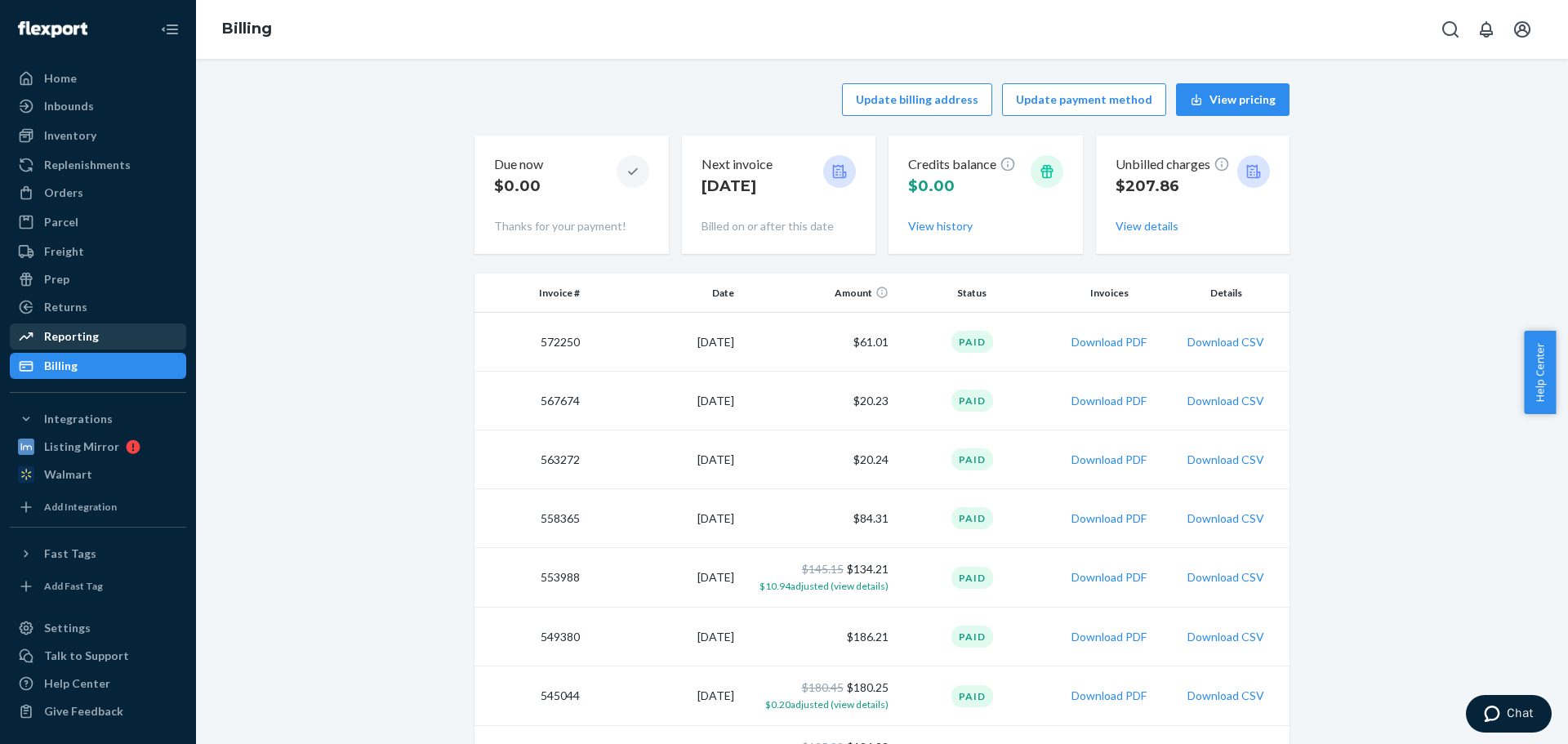 click on "Reporting" at bounding box center [71, 336] 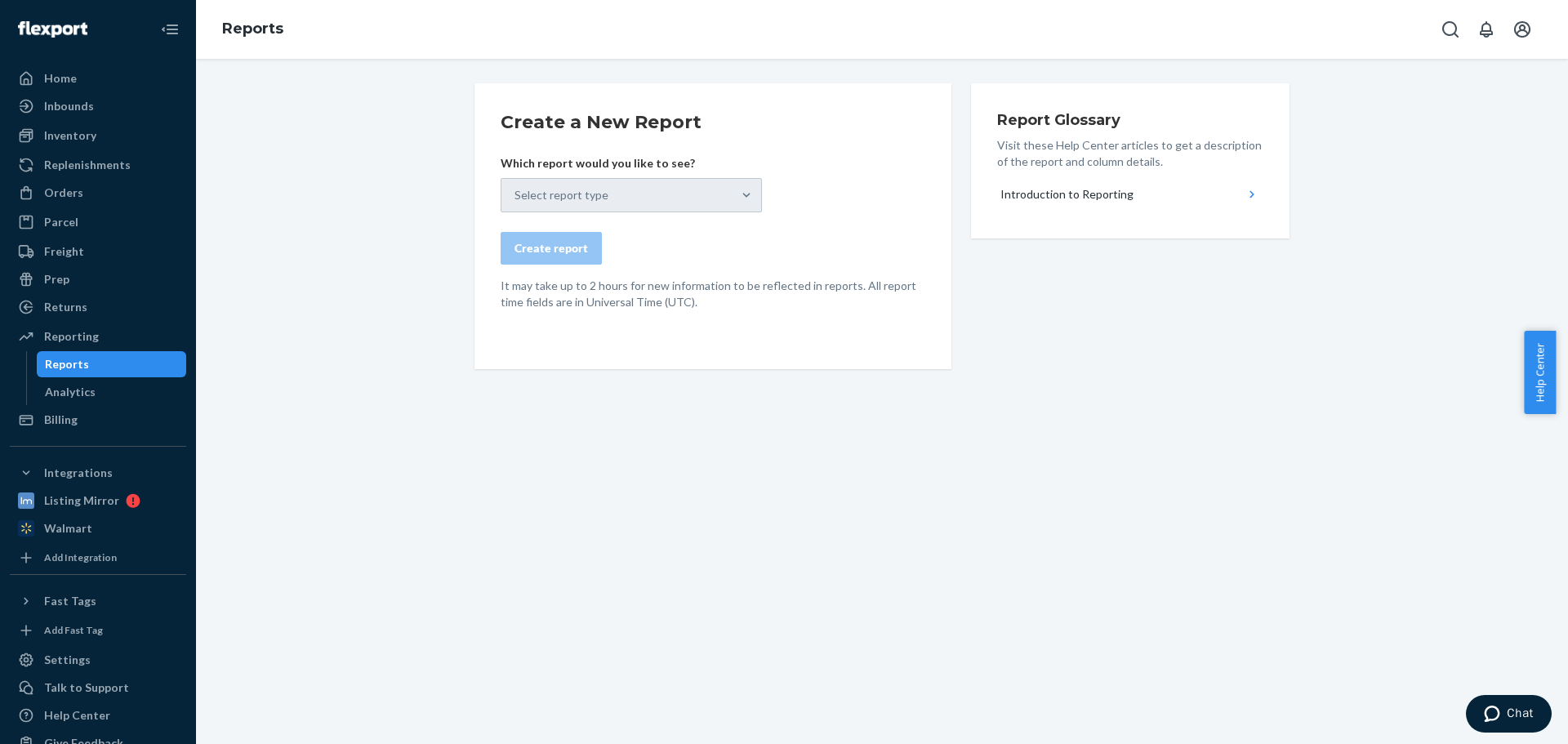 click on "Select report type" at bounding box center [631, 195] 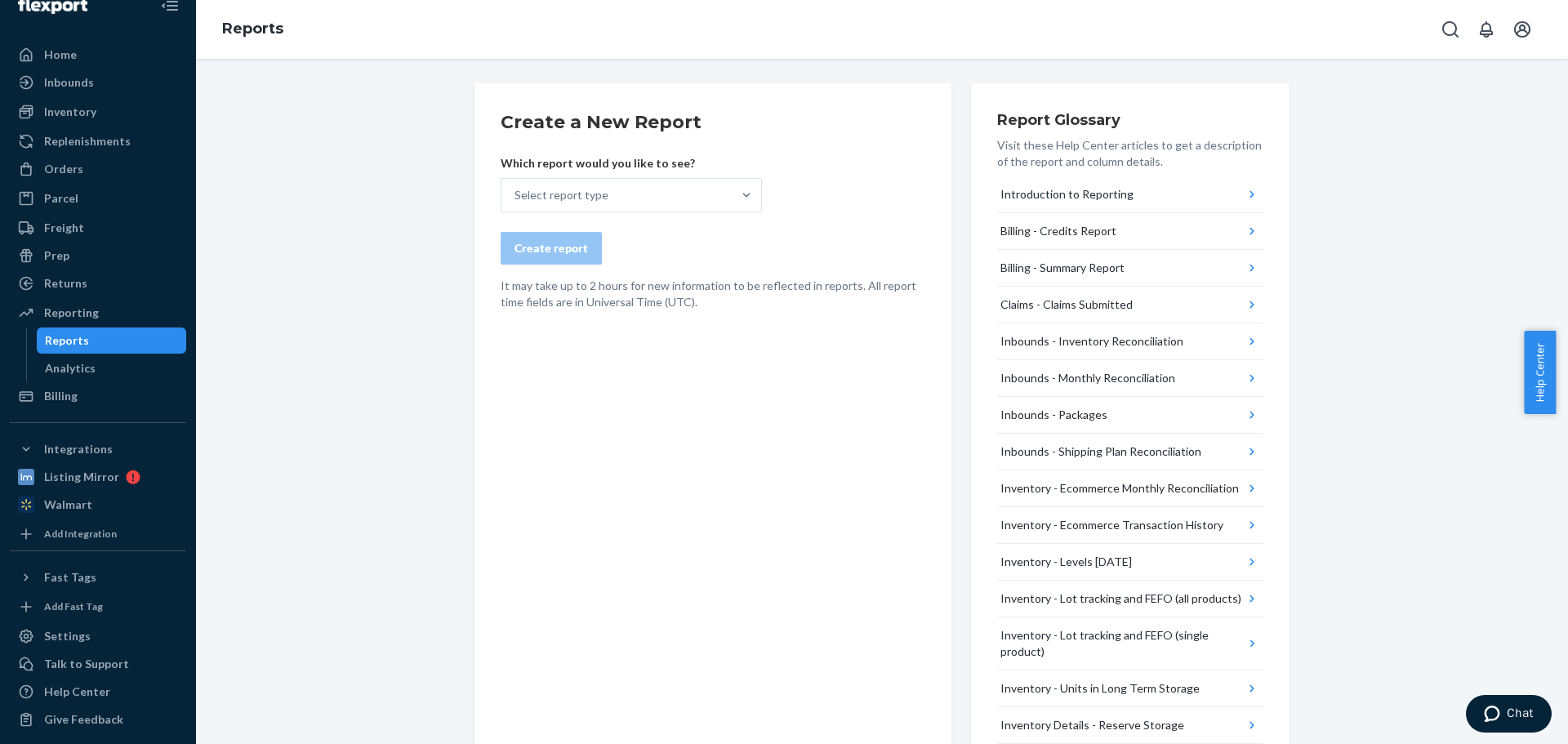 scroll, scrollTop: 32, scrollLeft: 0, axis: vertical 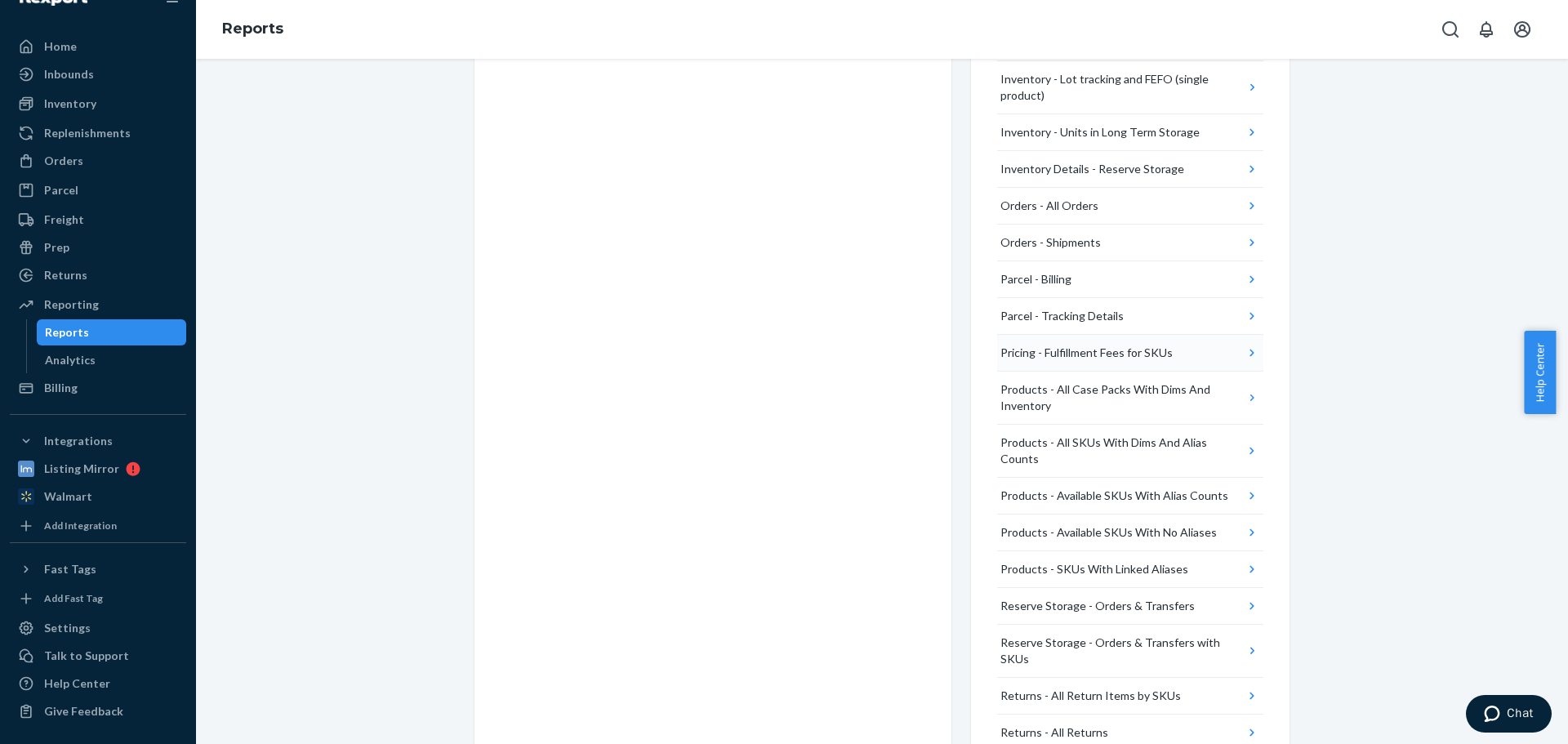 click on "Pricing - Fulfillment Fees for SKUs" at bounding box center [1086, 353] 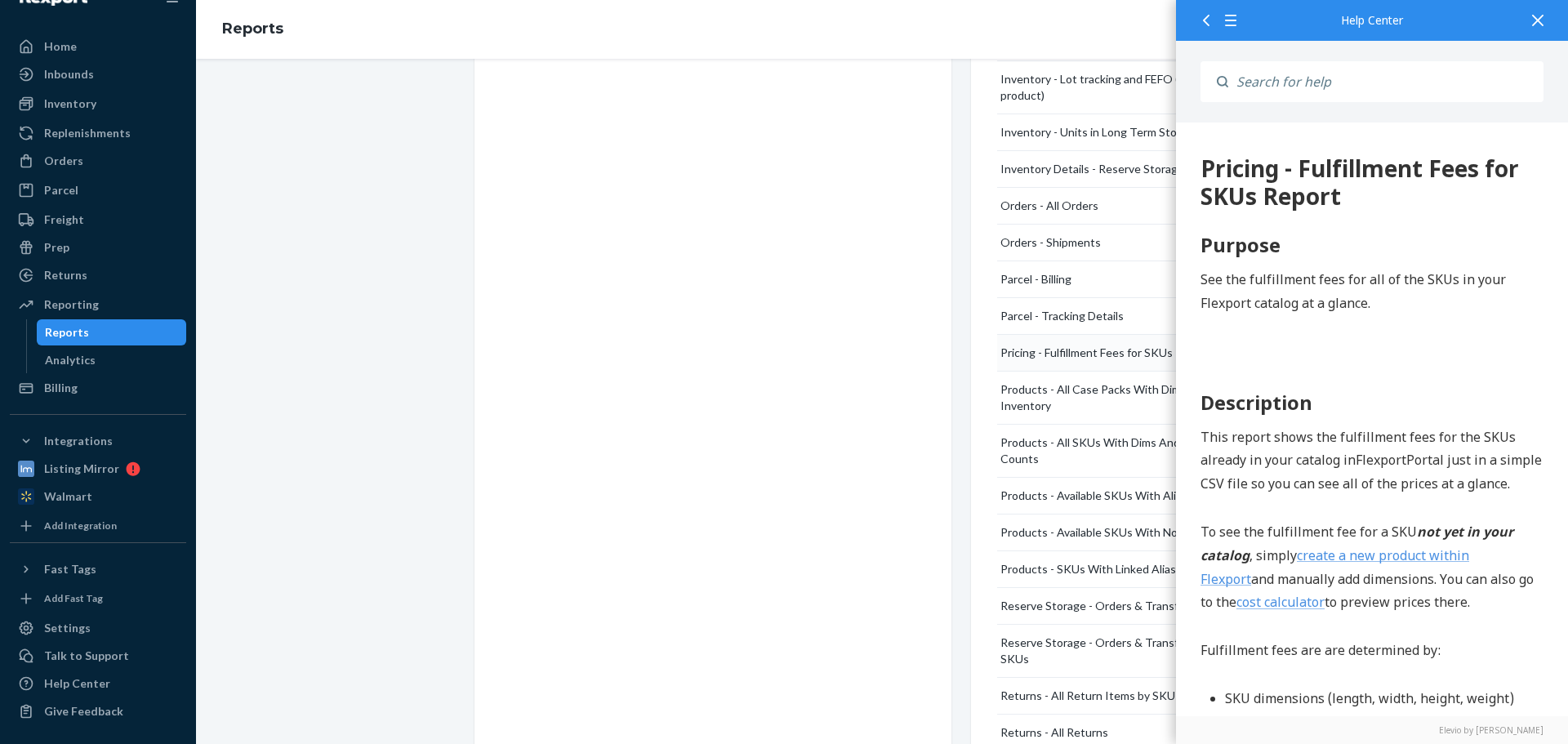 scroll, scrollTop: 0, scrollLeft: 0, axis: both 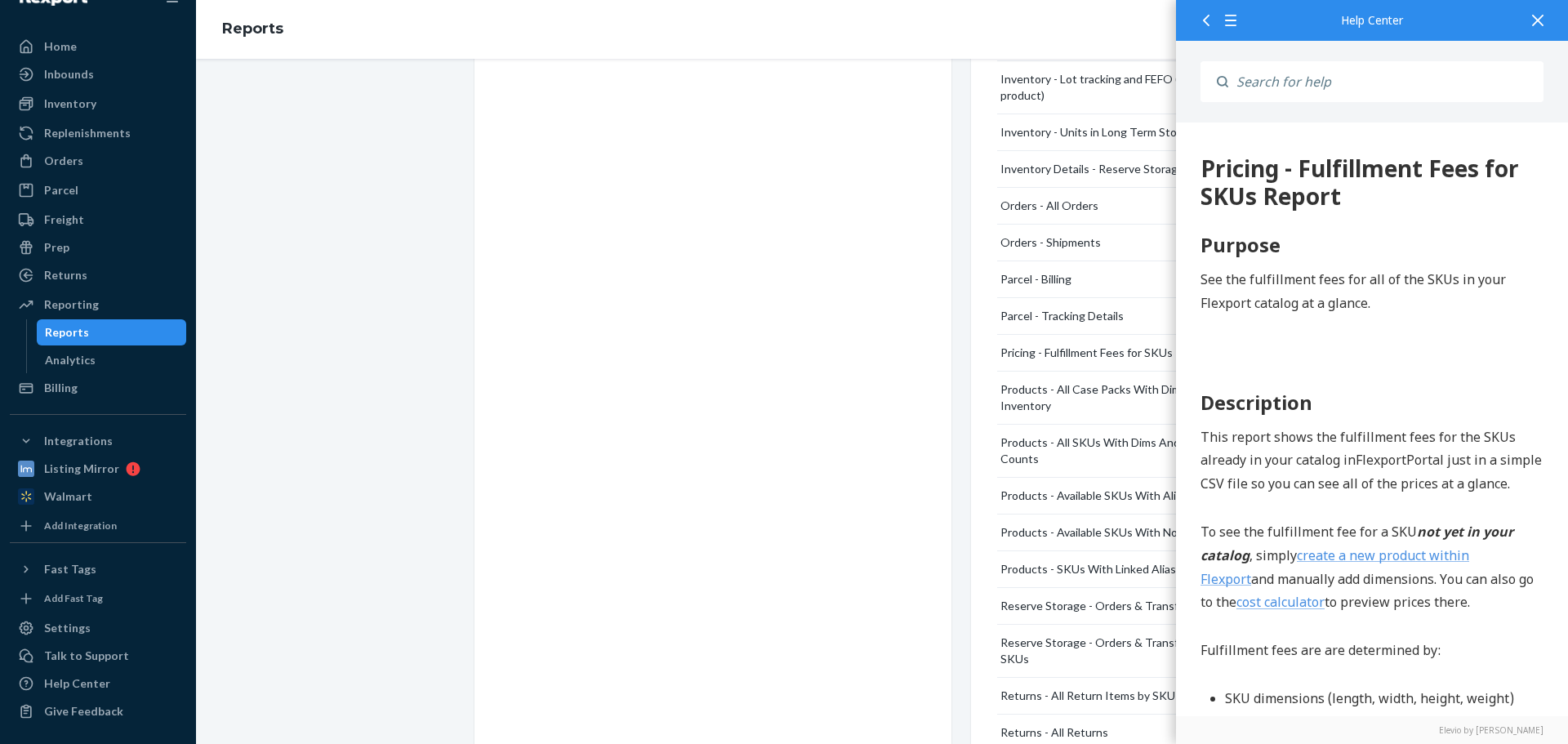 click 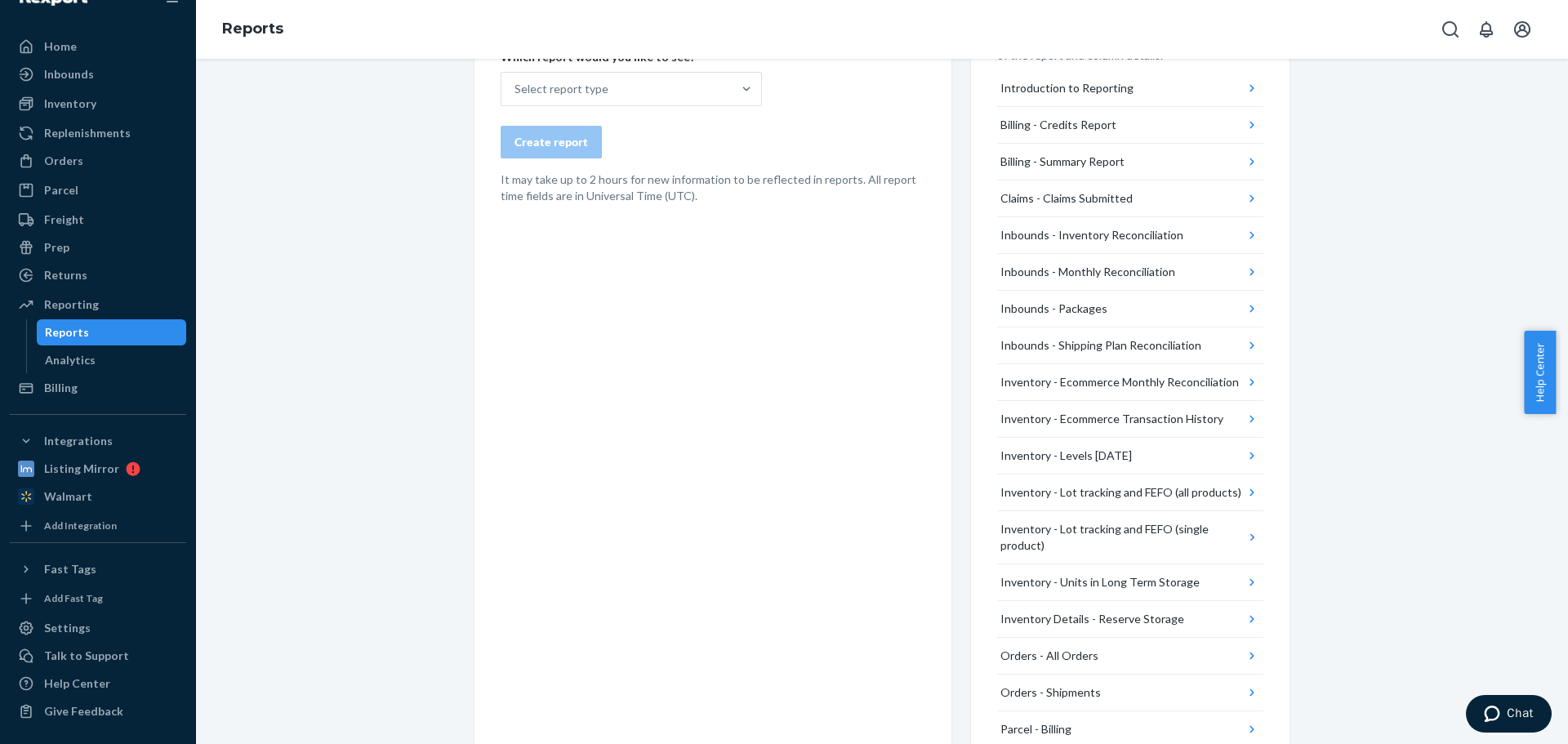 scroll, scrollTop: 0, scrollLeft: 0, axis: both 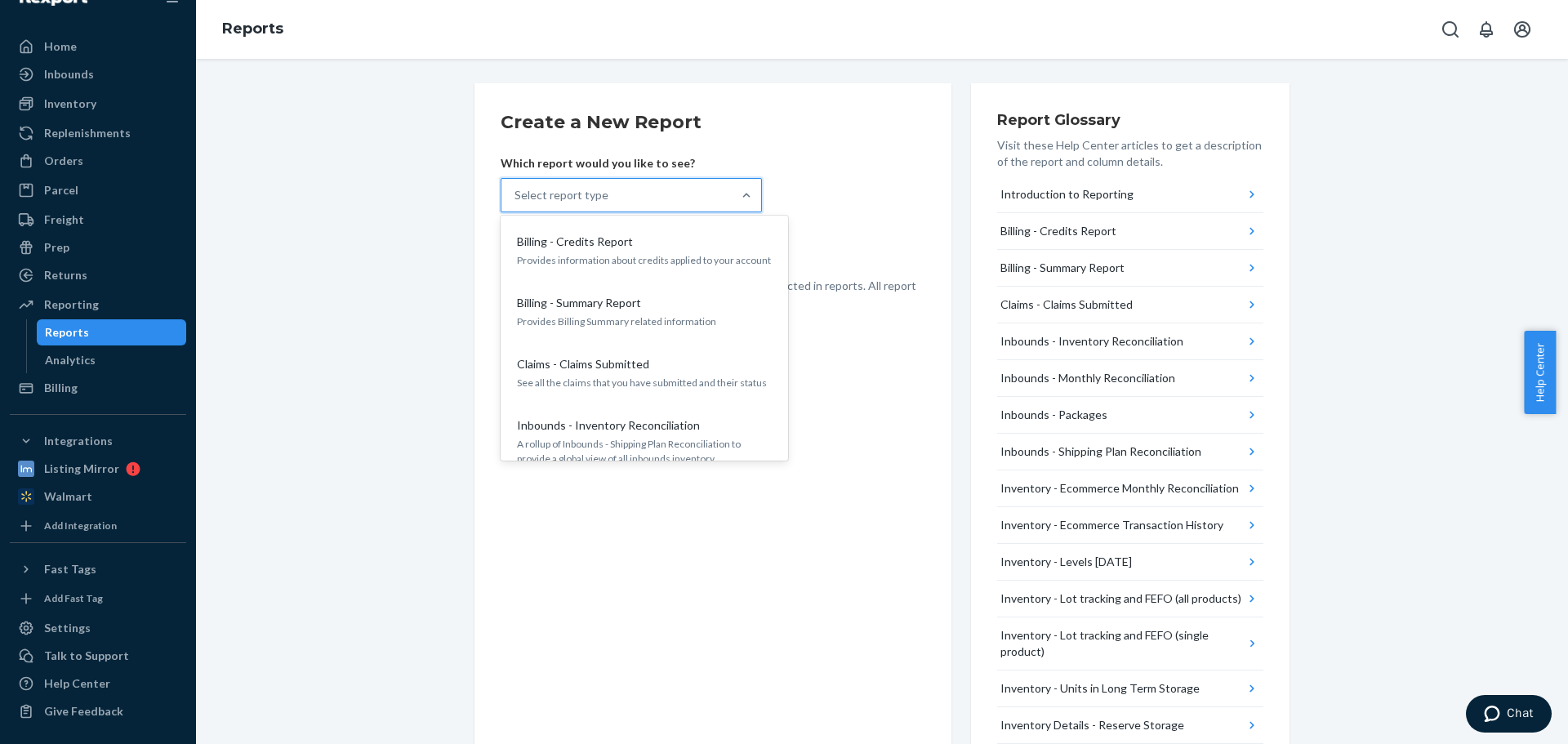 click on "Select report type" at bounding box center (561, 195) 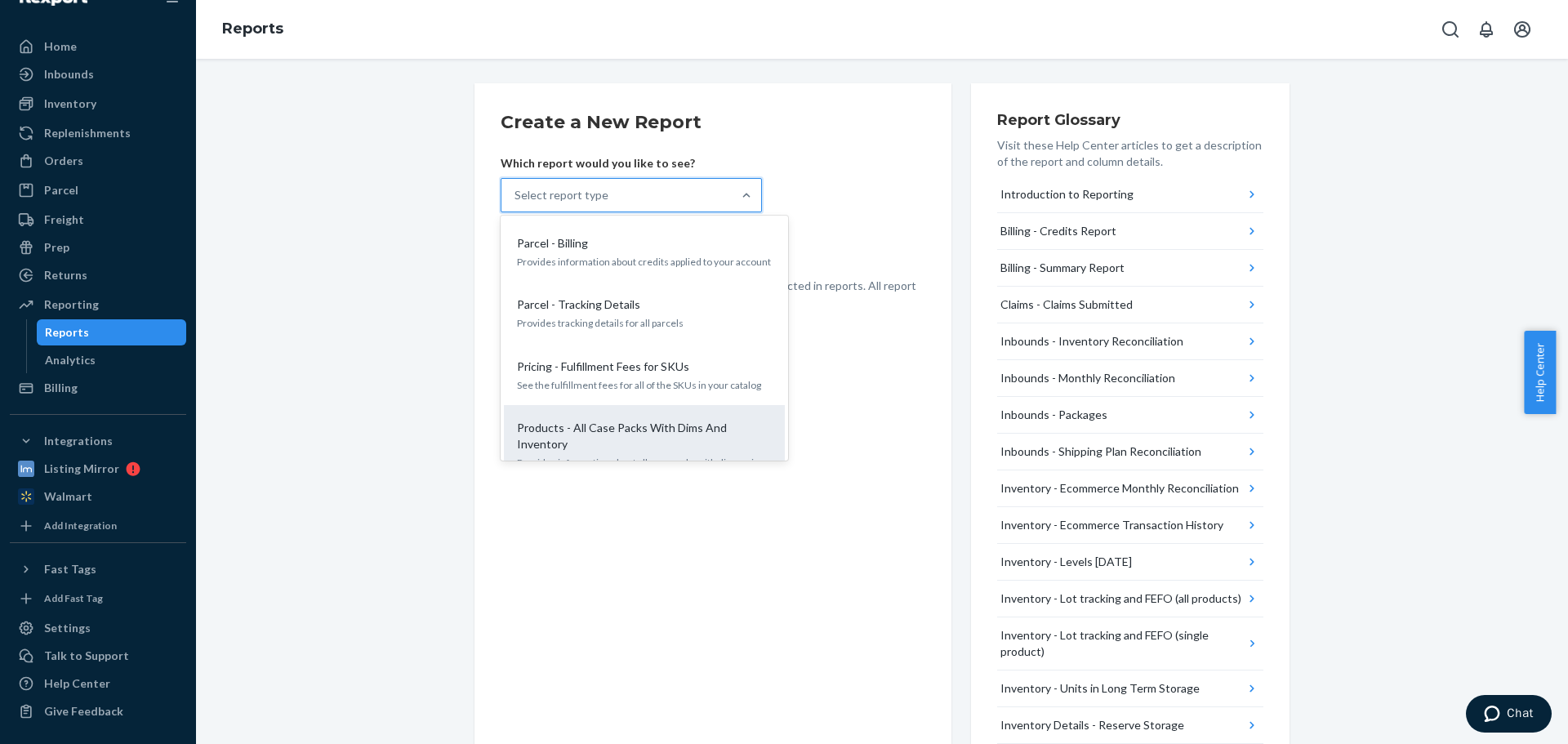 scroll, scrollTop: 902, scrollLeft: 0, axis: vertical 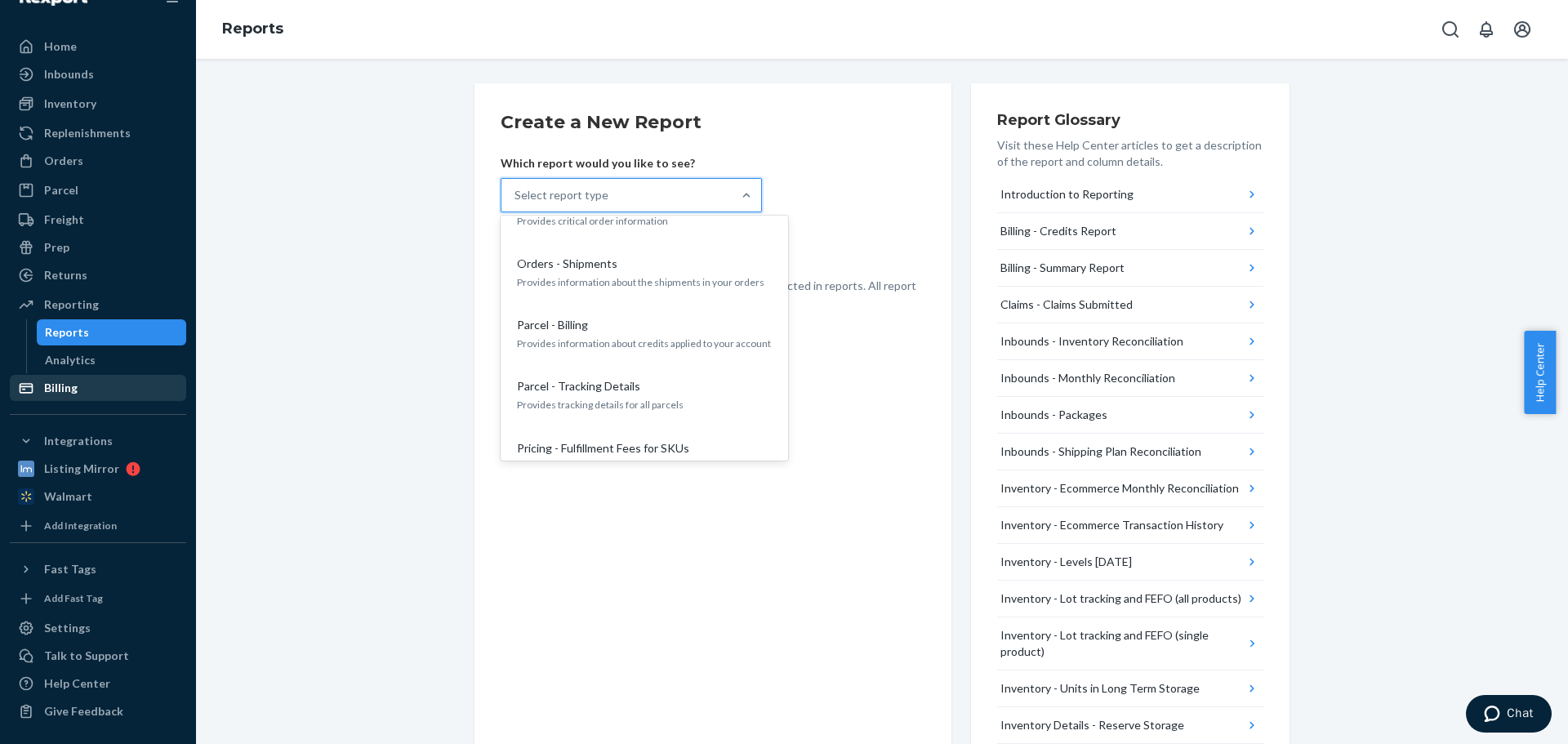 click on "Billing" at bounding box center [60, 388] 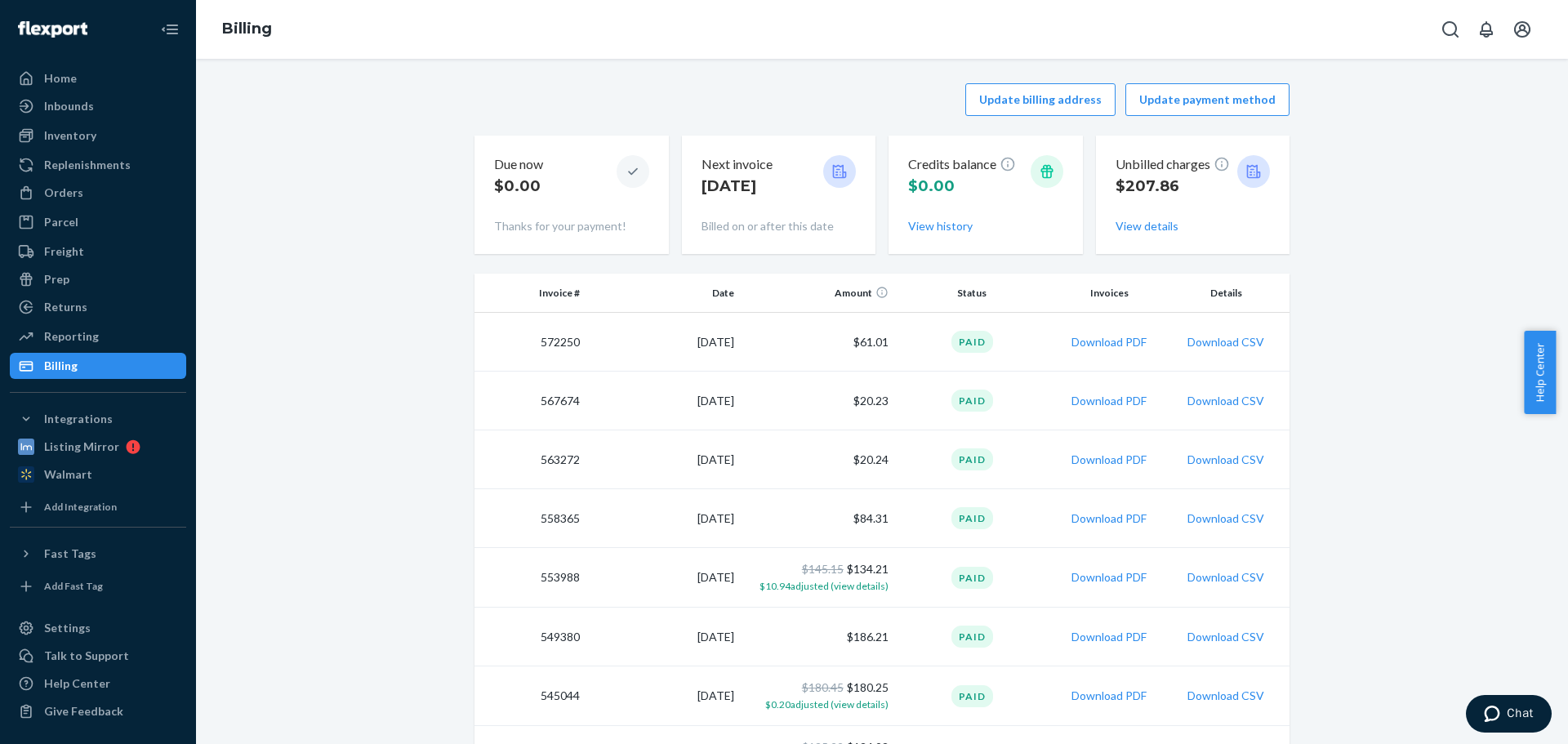 scroll, scrollTop: 0, scrollLeft: 0, axis: both 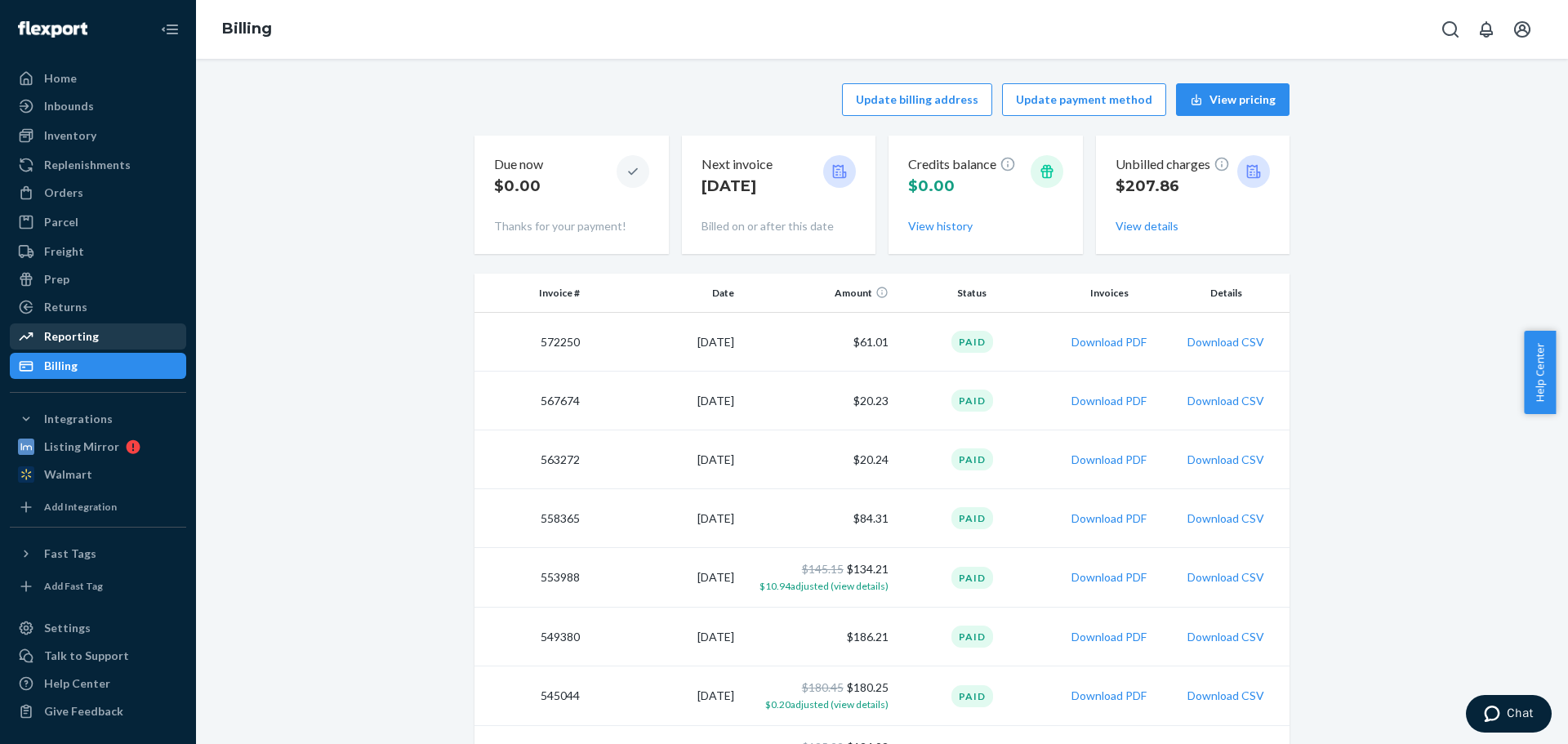 click on "Reporting" at bounding box center [71, 336] 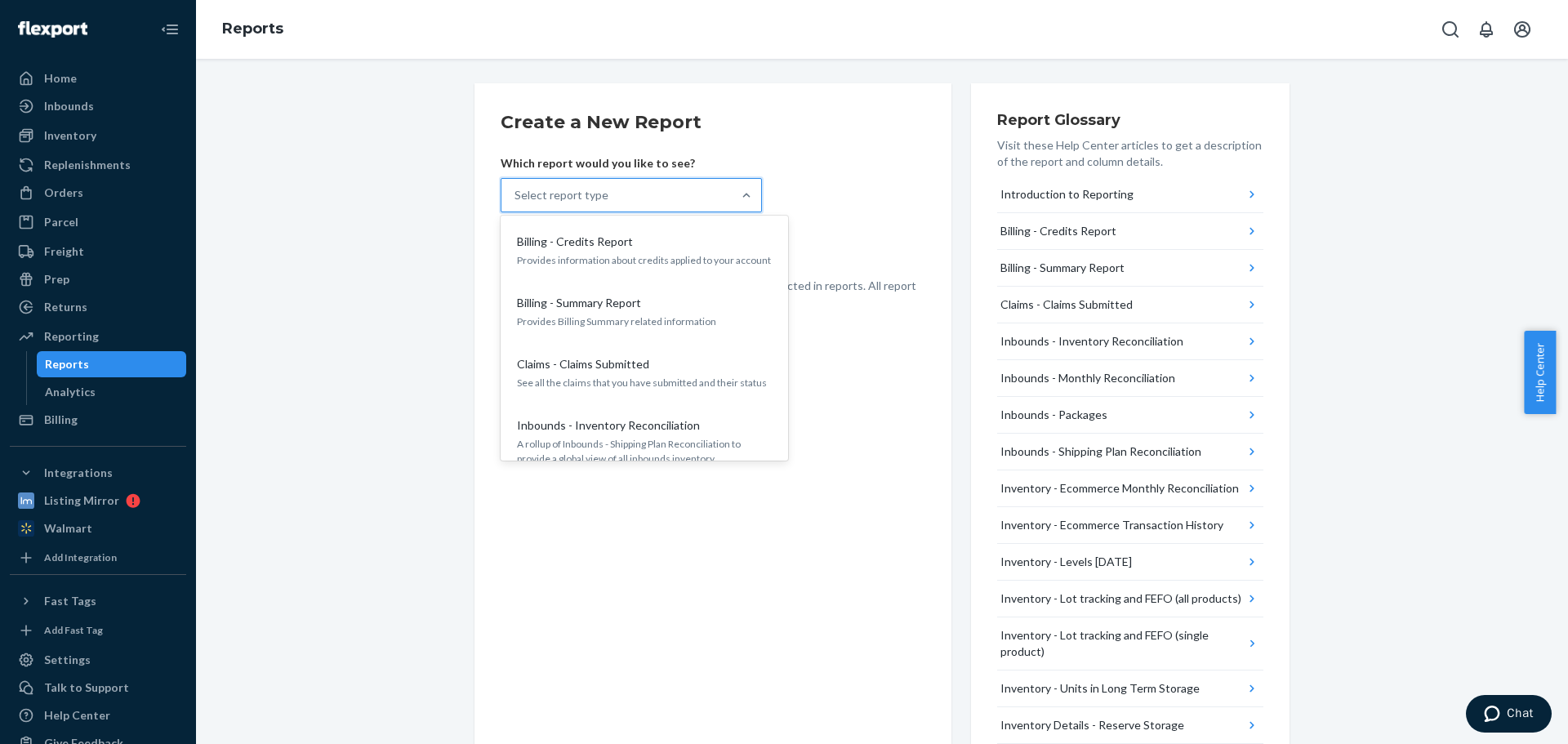 click on "Select report type" at bounding box center [617, 195] 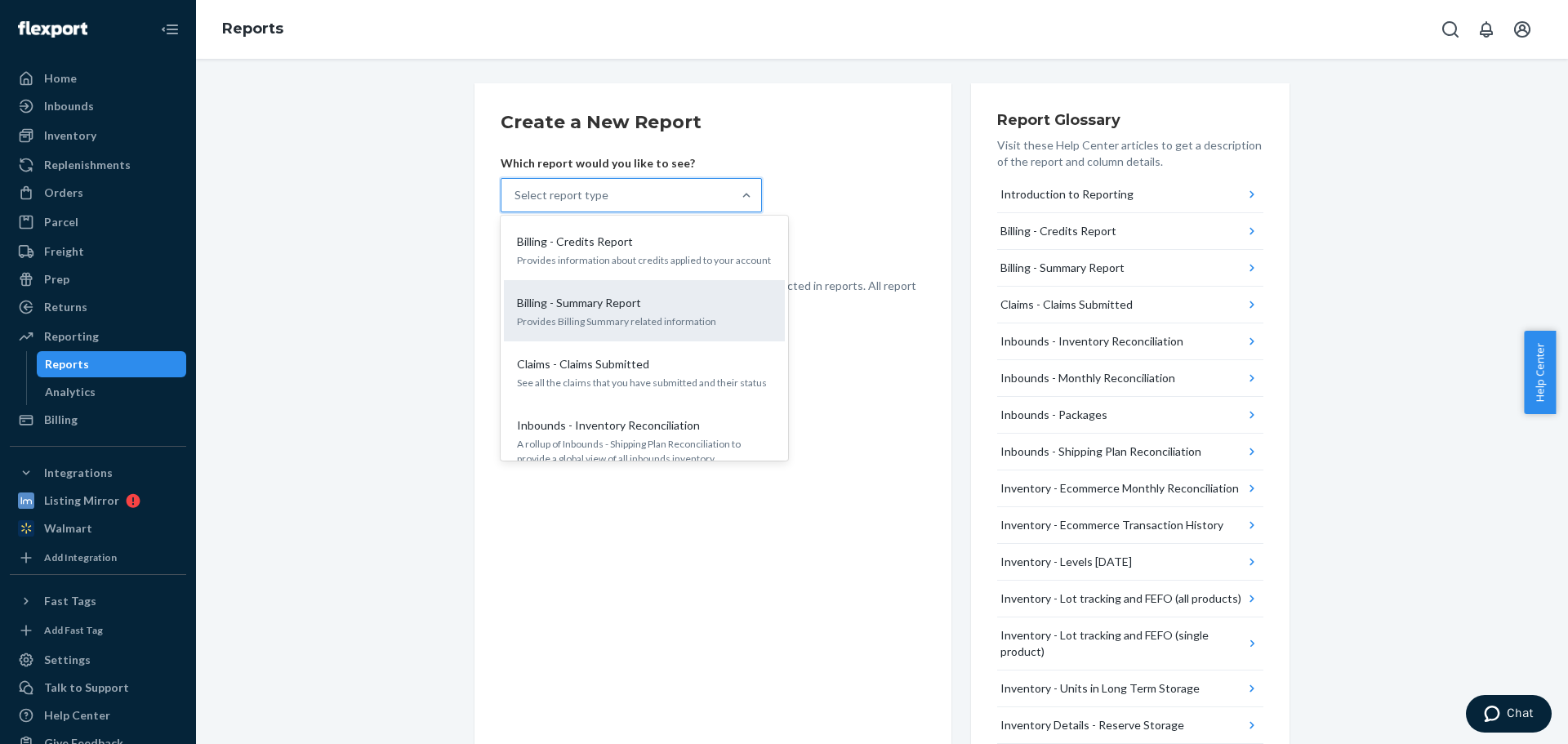 click on "Billing - Summary Report" at bounding box center (641, 303) 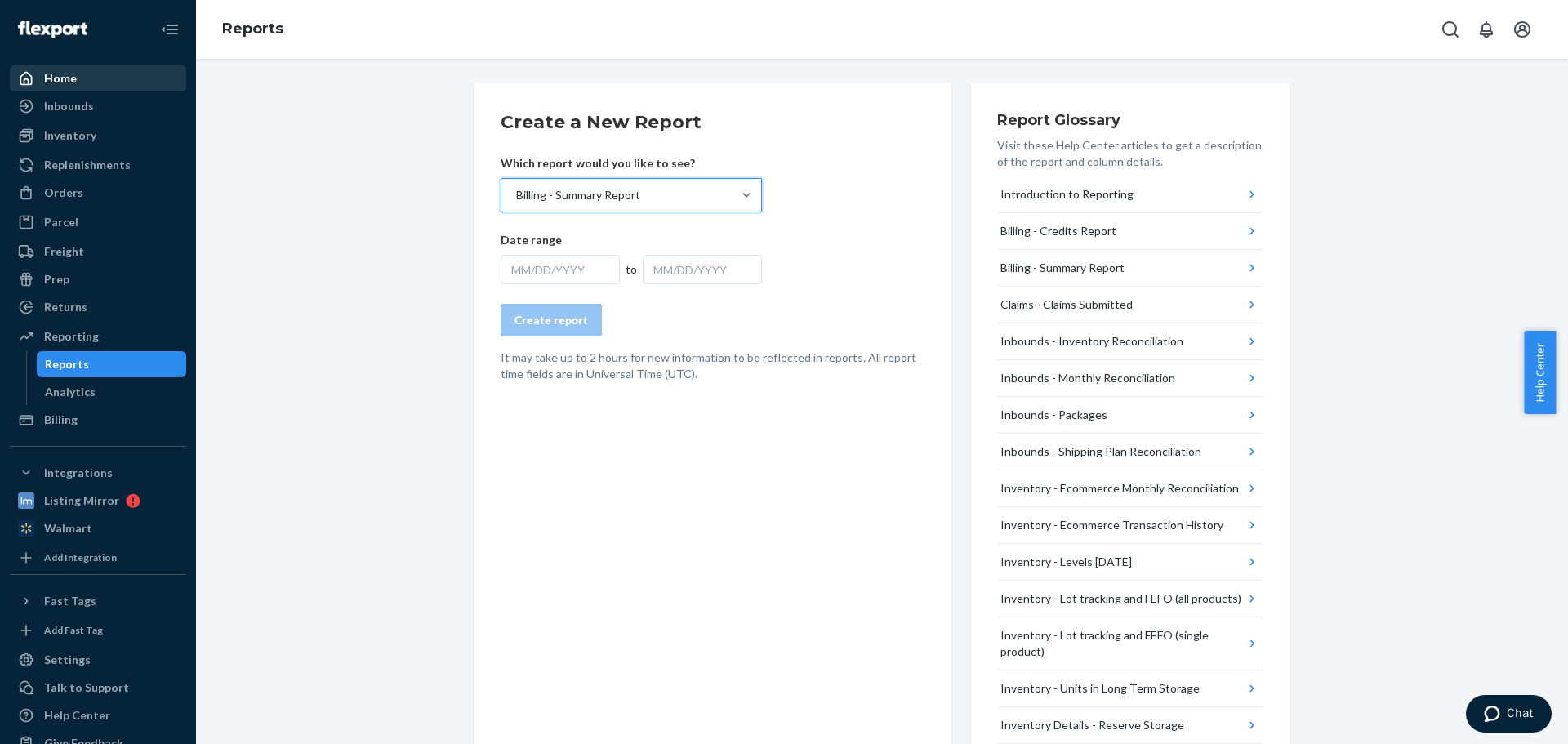 click on "Home" at bounding box center (60, 78) 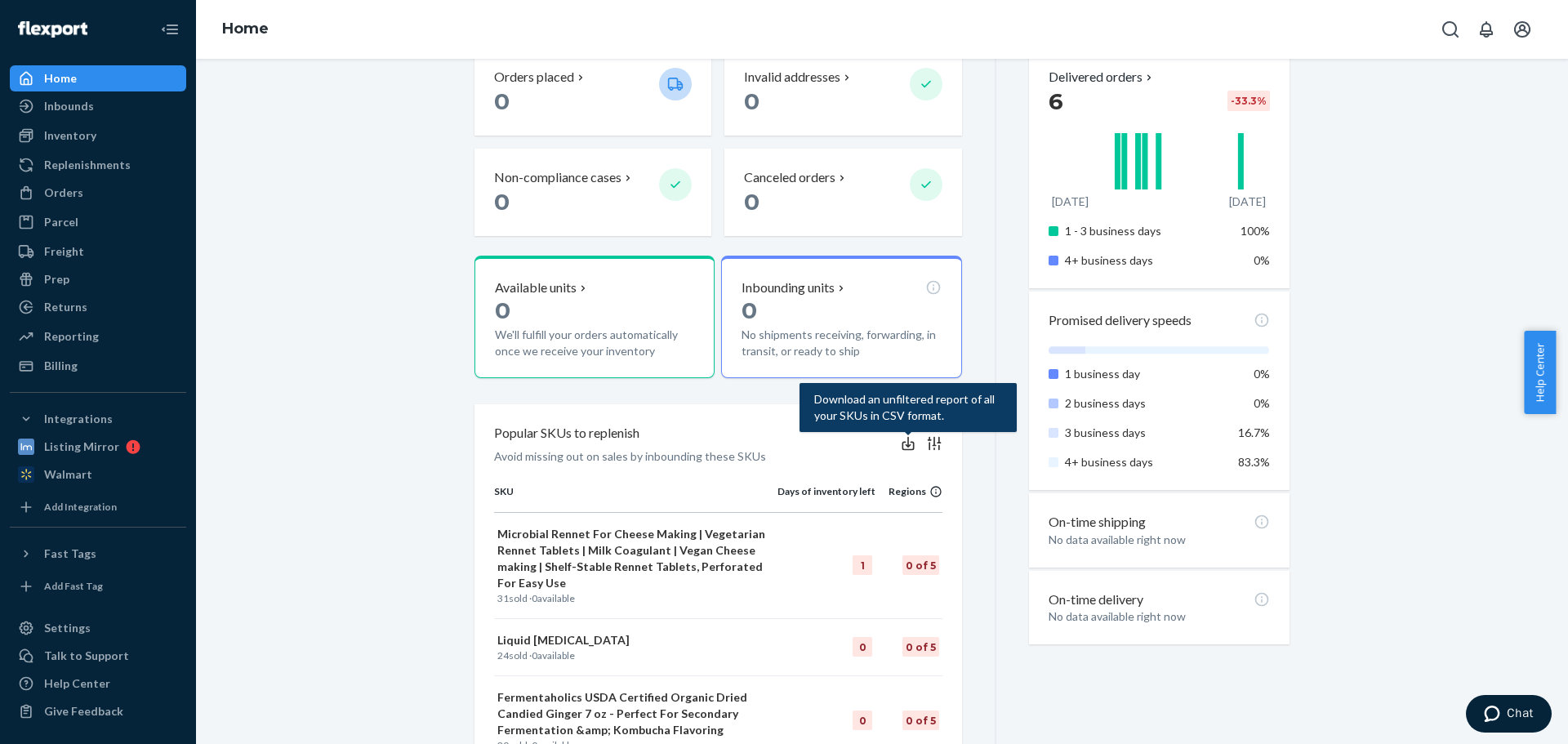 scroll, scrollTop: 245, scrollLeft: 0, axis: vertical 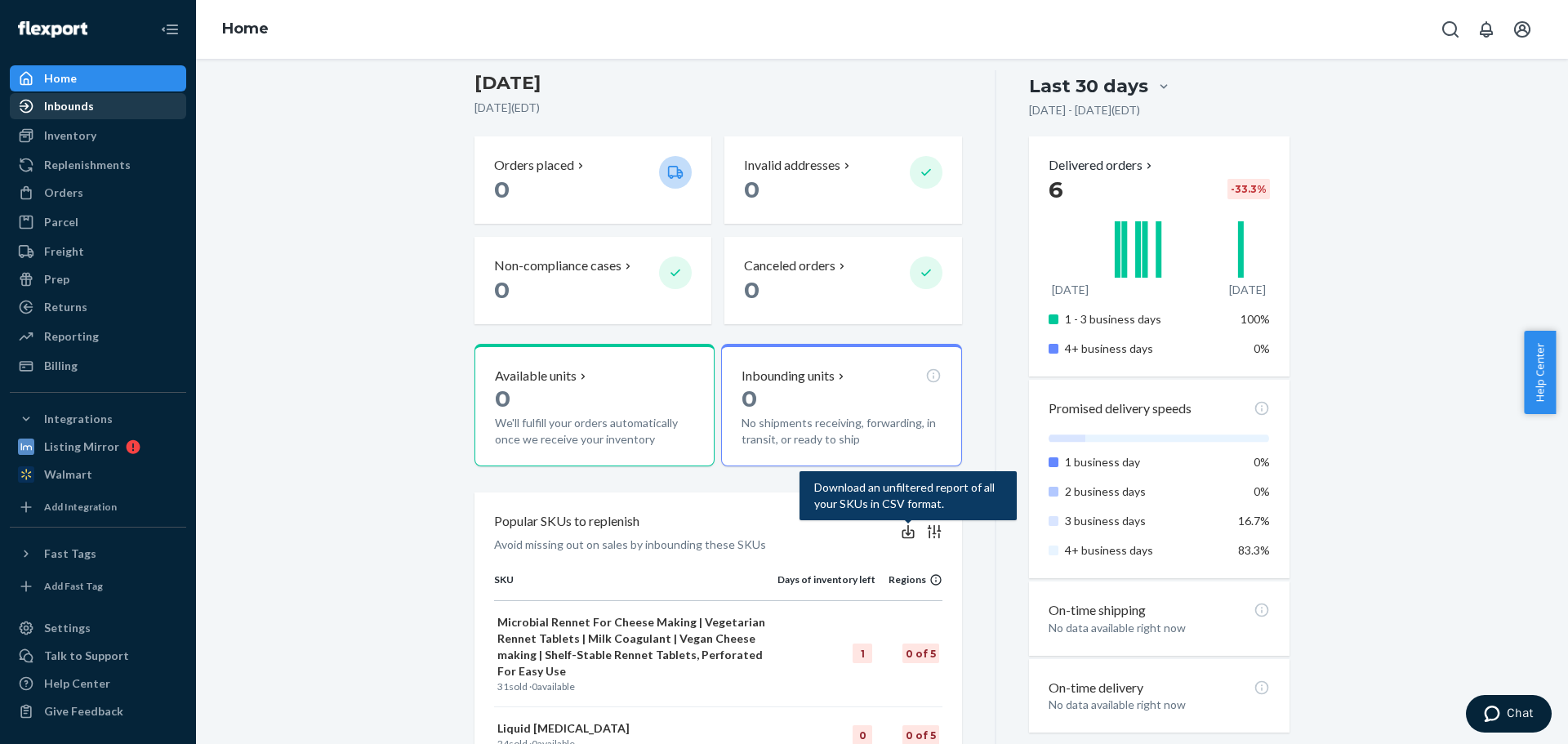 click on "Inbounds" at bounding box center [69, 106] 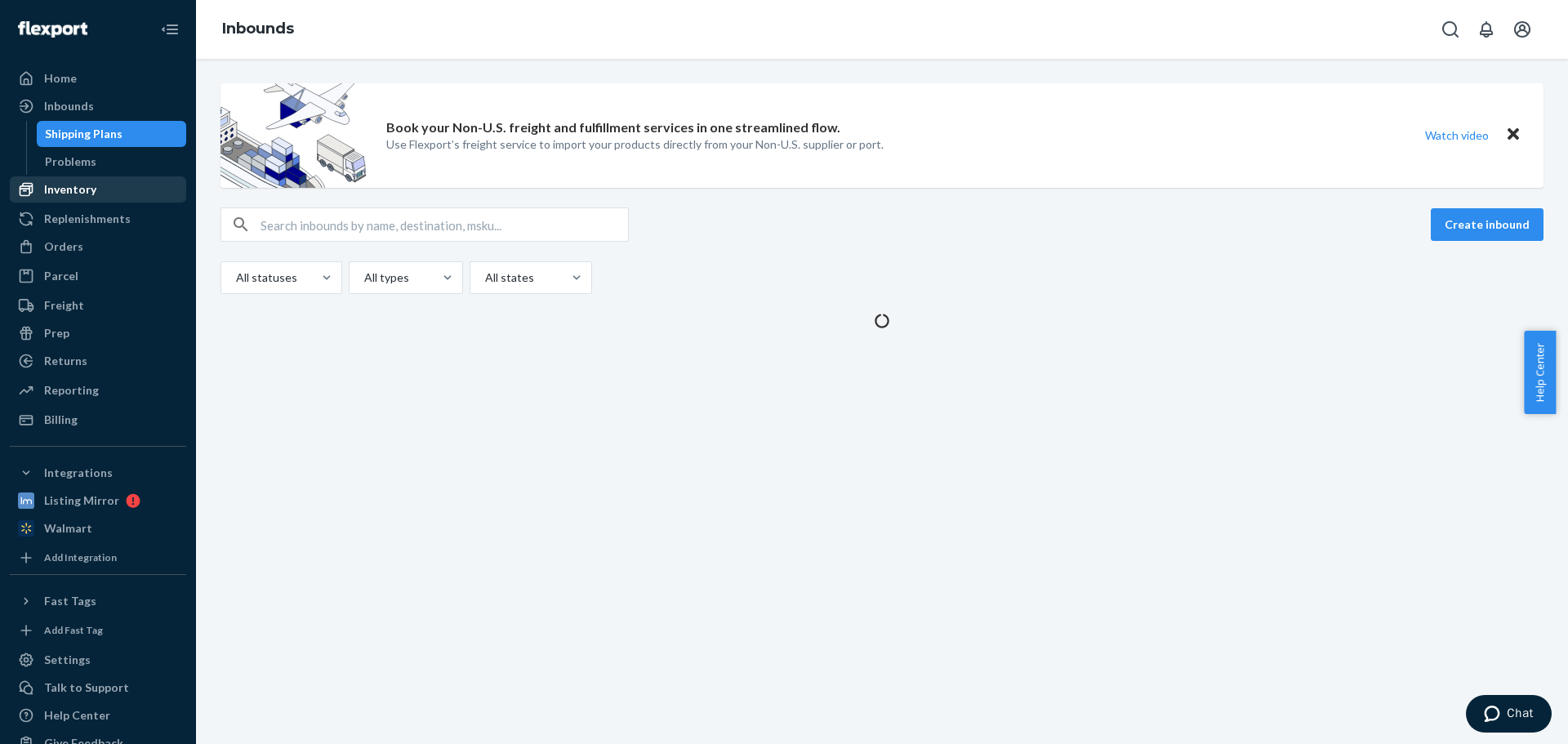 click on "Inventory" at bounding box center [70, 189] 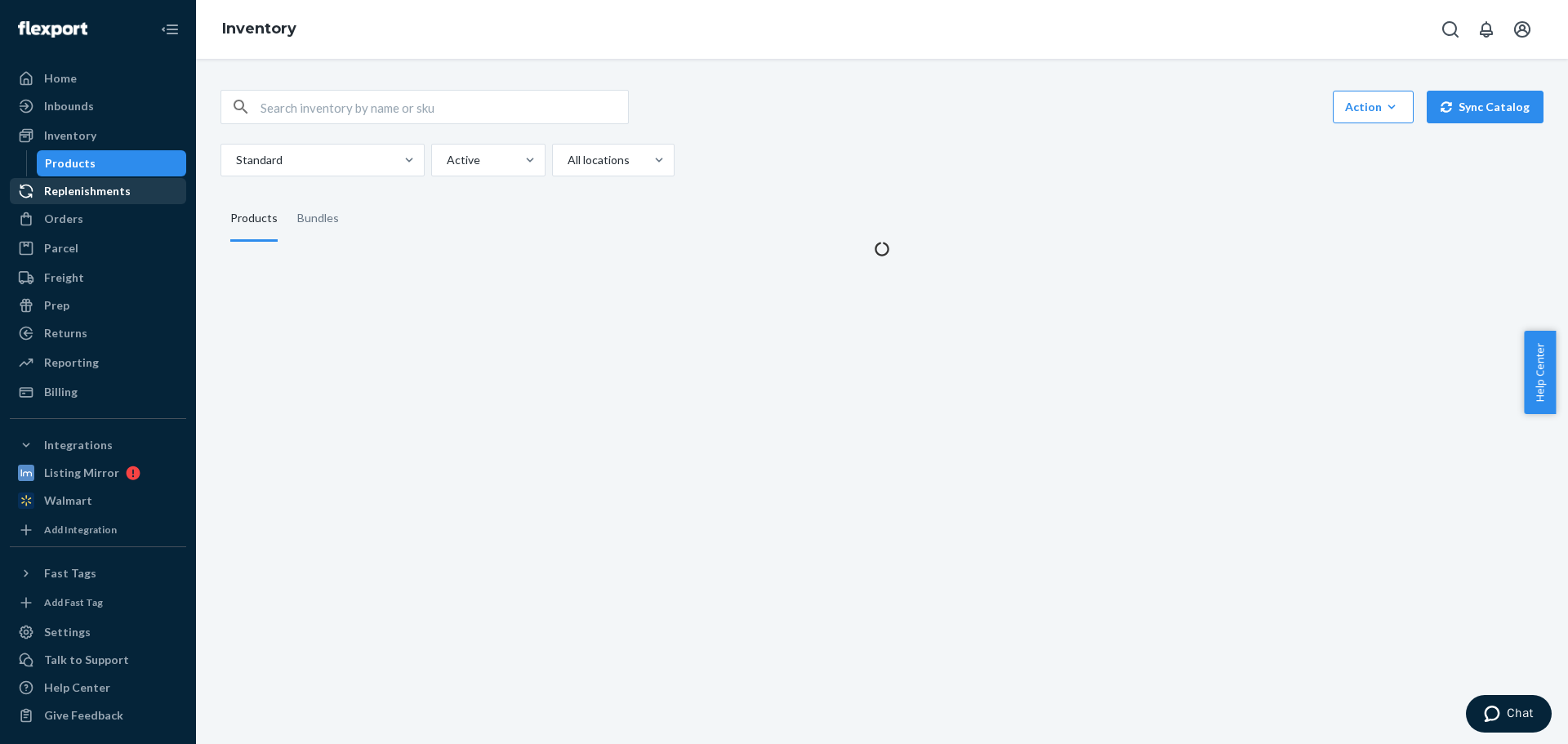 click on "Replenishments" at bounding box center (87, 191) 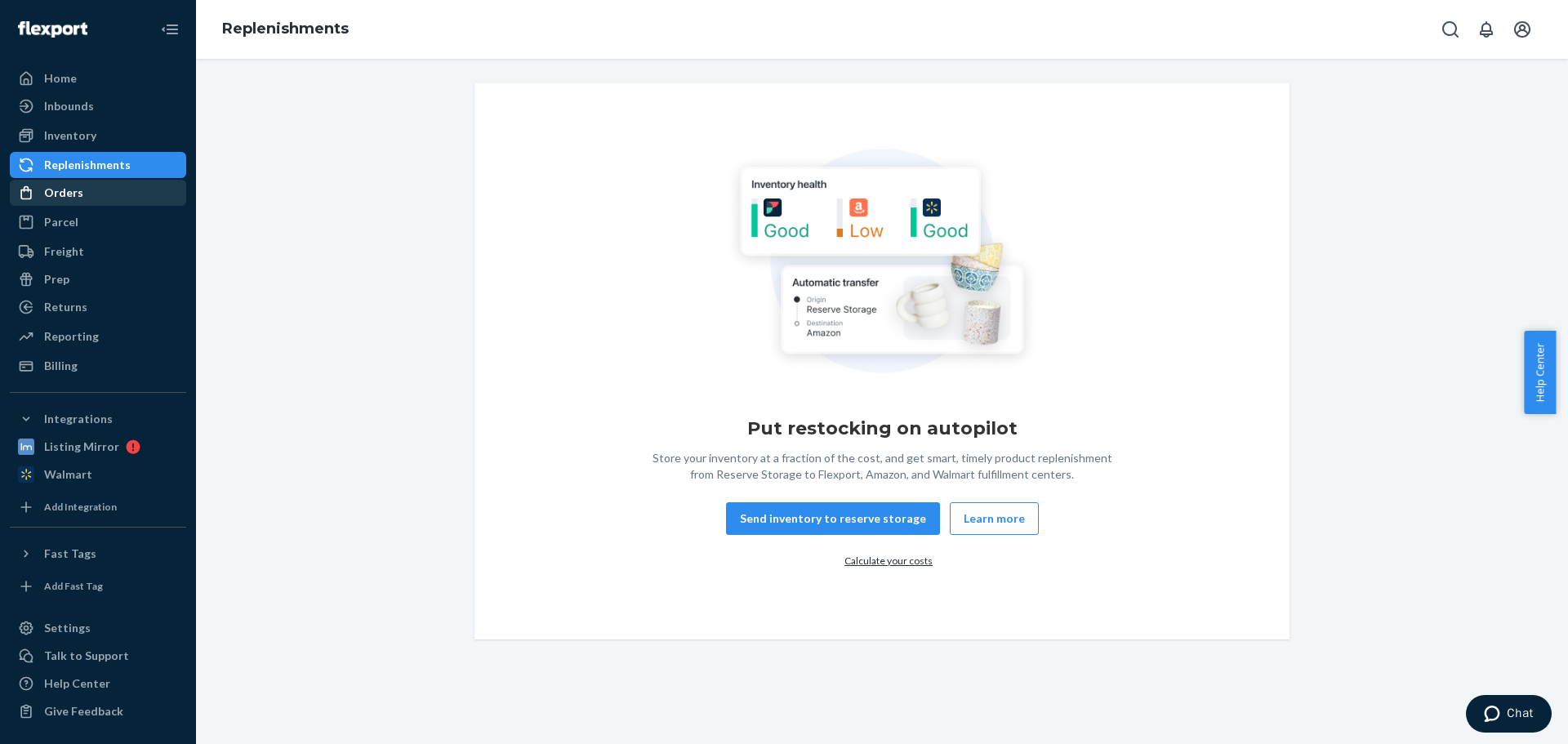 click on "Orders" at bounding box center [64, 193] 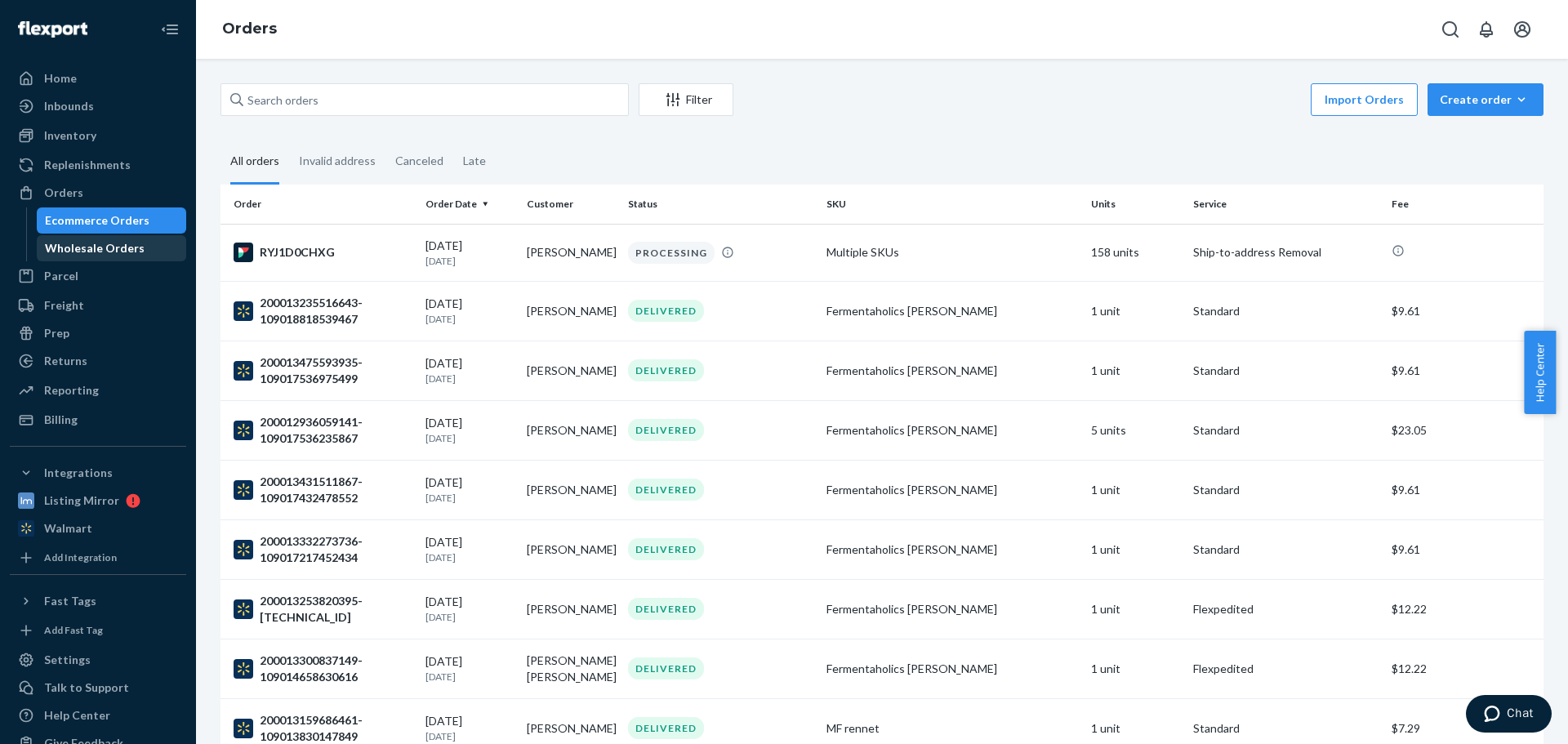click on "Wholesale Orders" at bounding box center [95, 248] 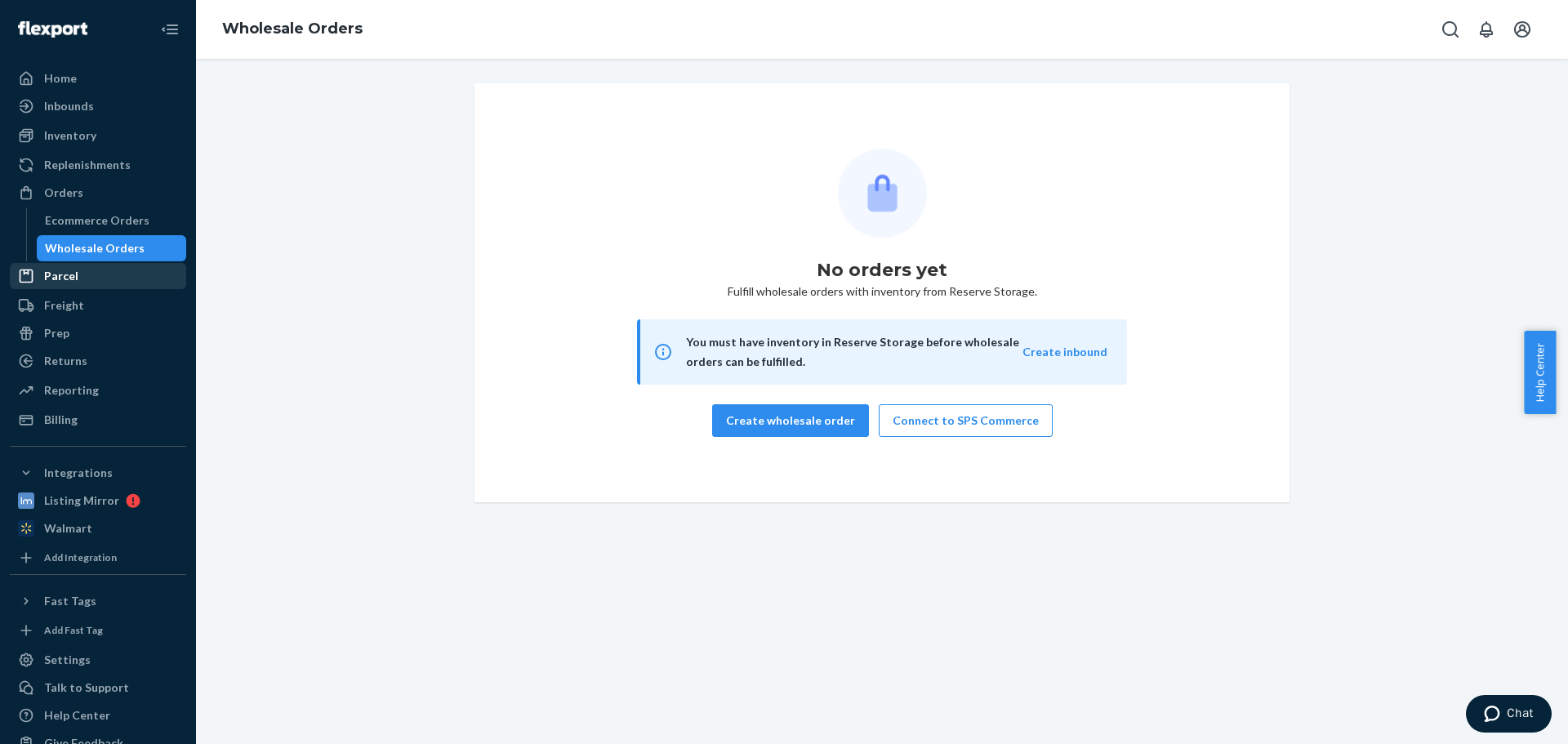 click on "Parcel" at bounding box center (61, 276) 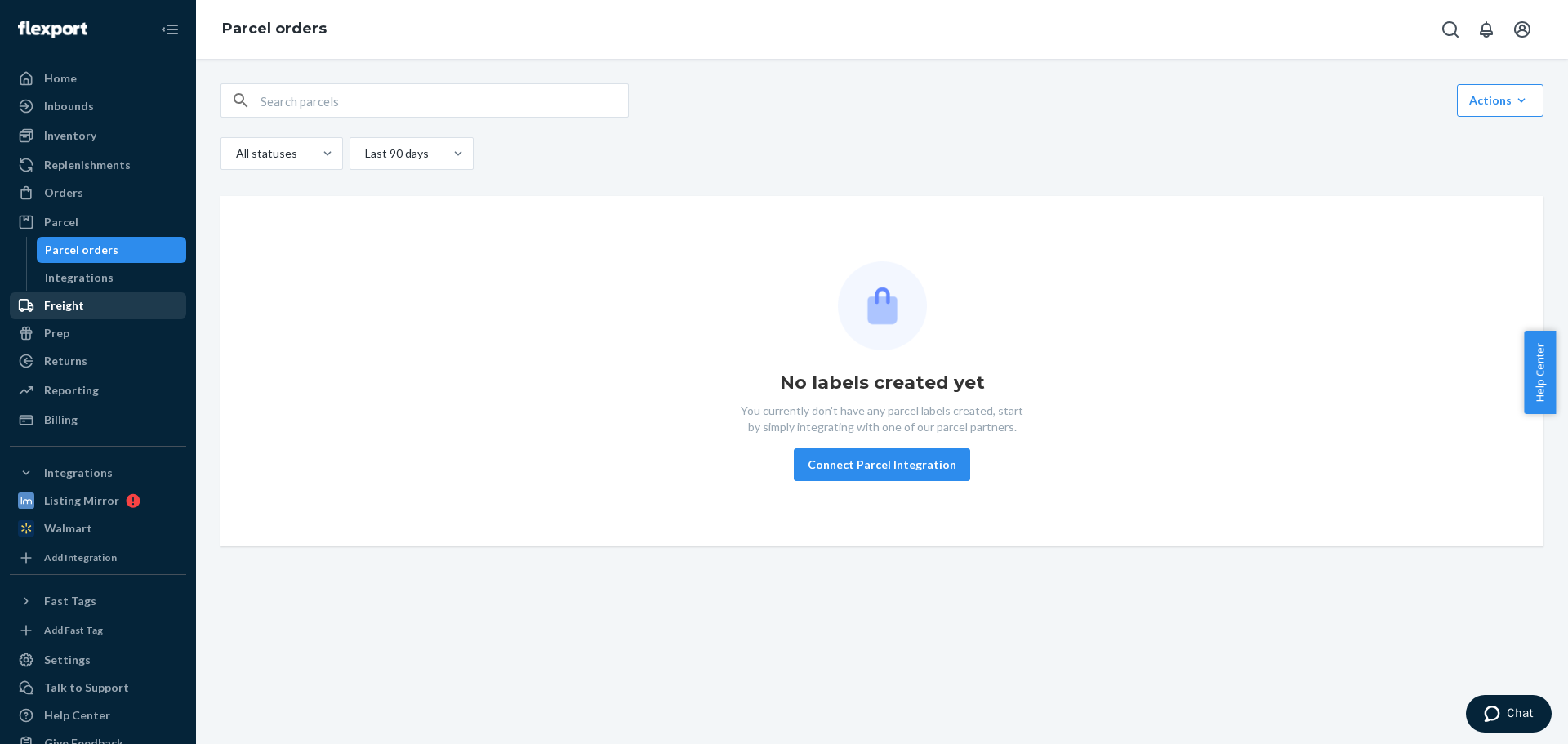 click on "Freight" at bounding box center (64, 305) 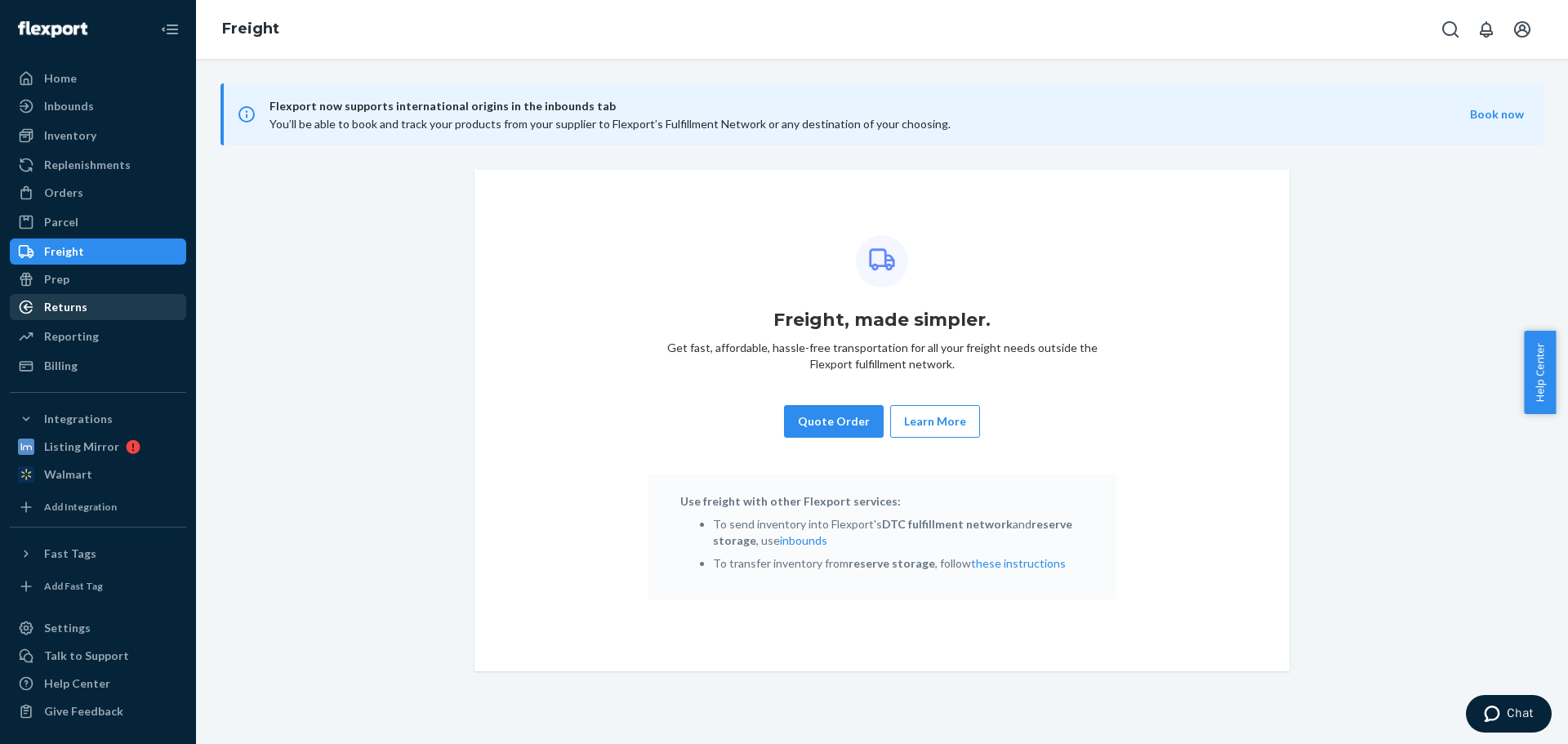 click on "Returns" at bounding box center (65, 307) 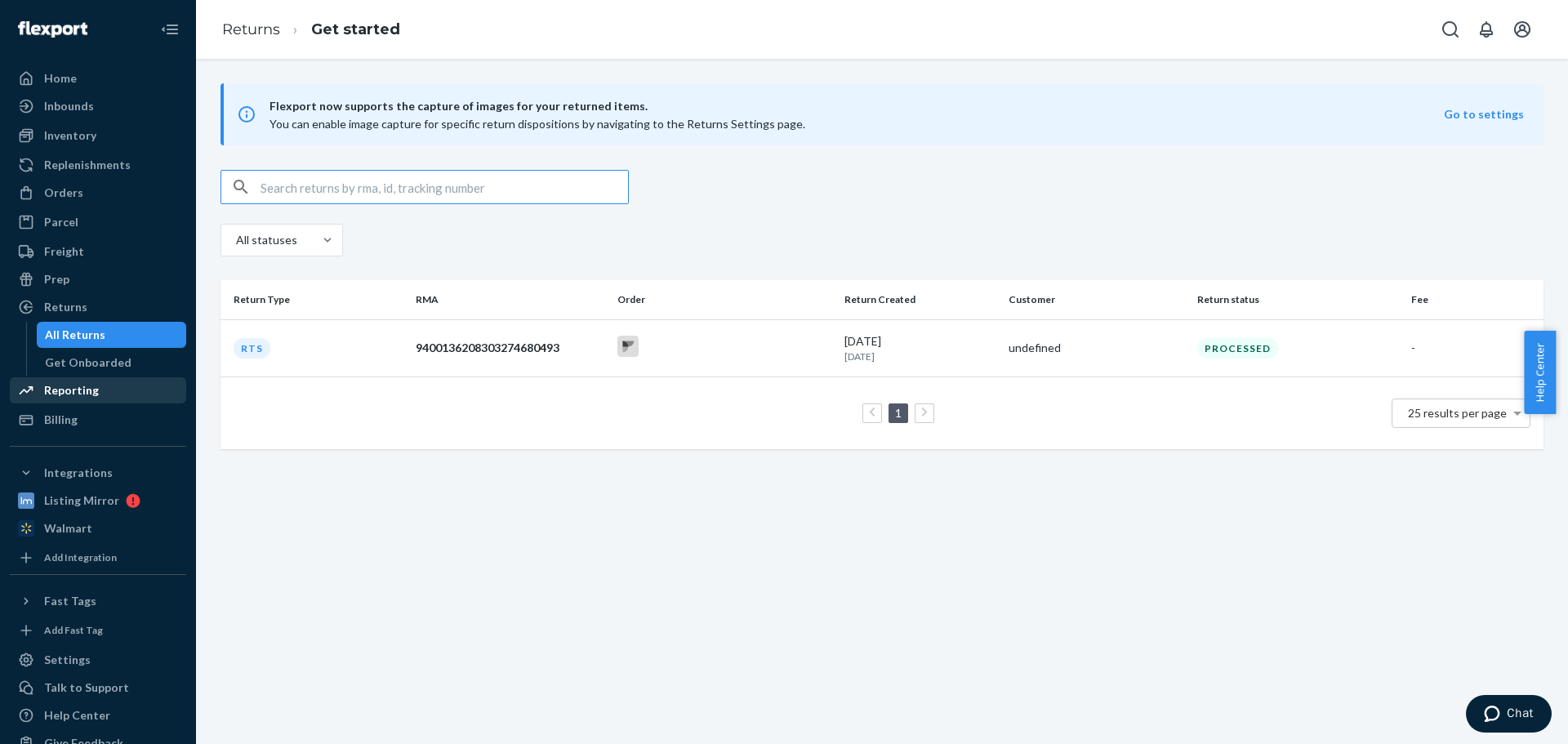 click on "Reporting" at bounding box center [71, 390] 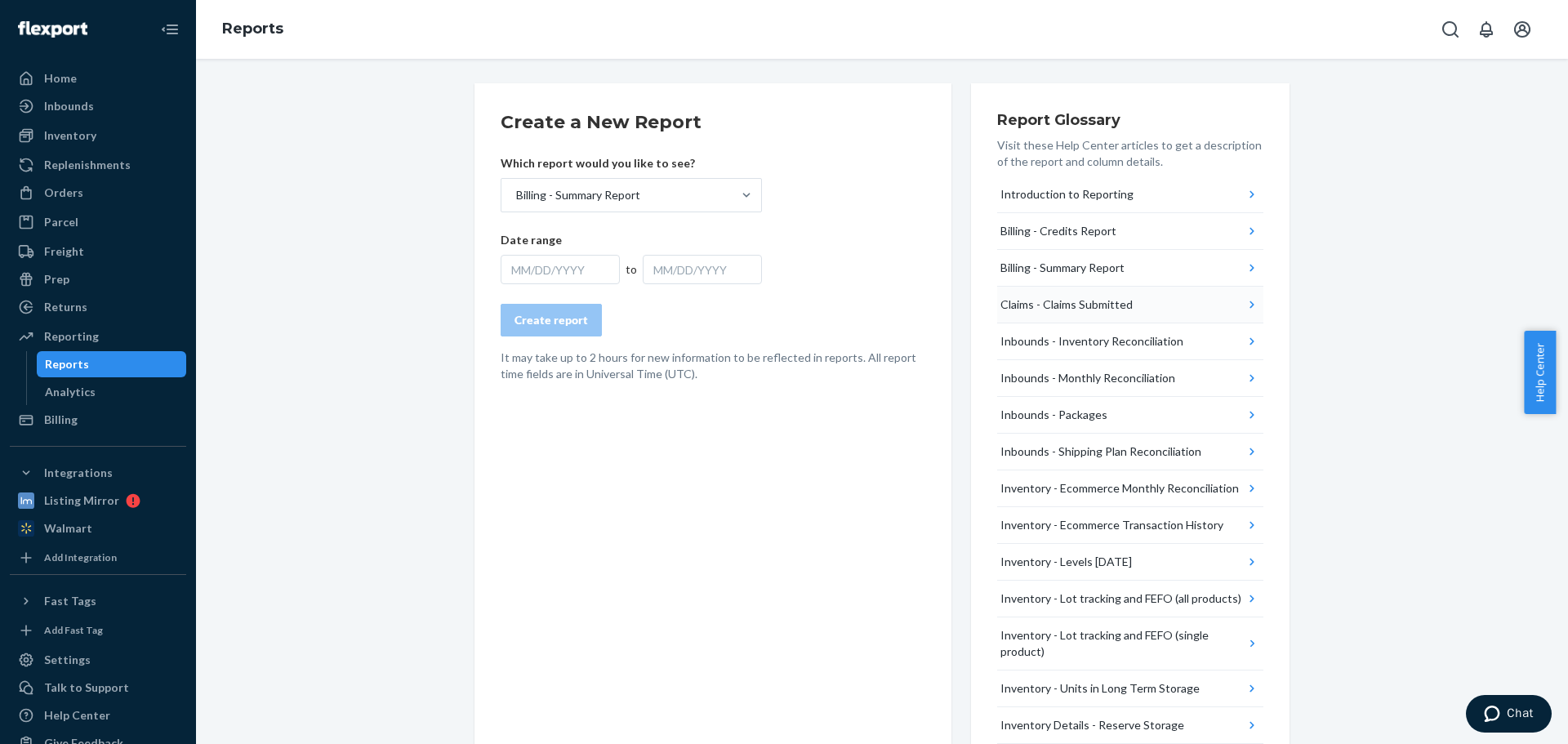 click on "Claims - Claims Submitted" at bounding box center (1130, 305) 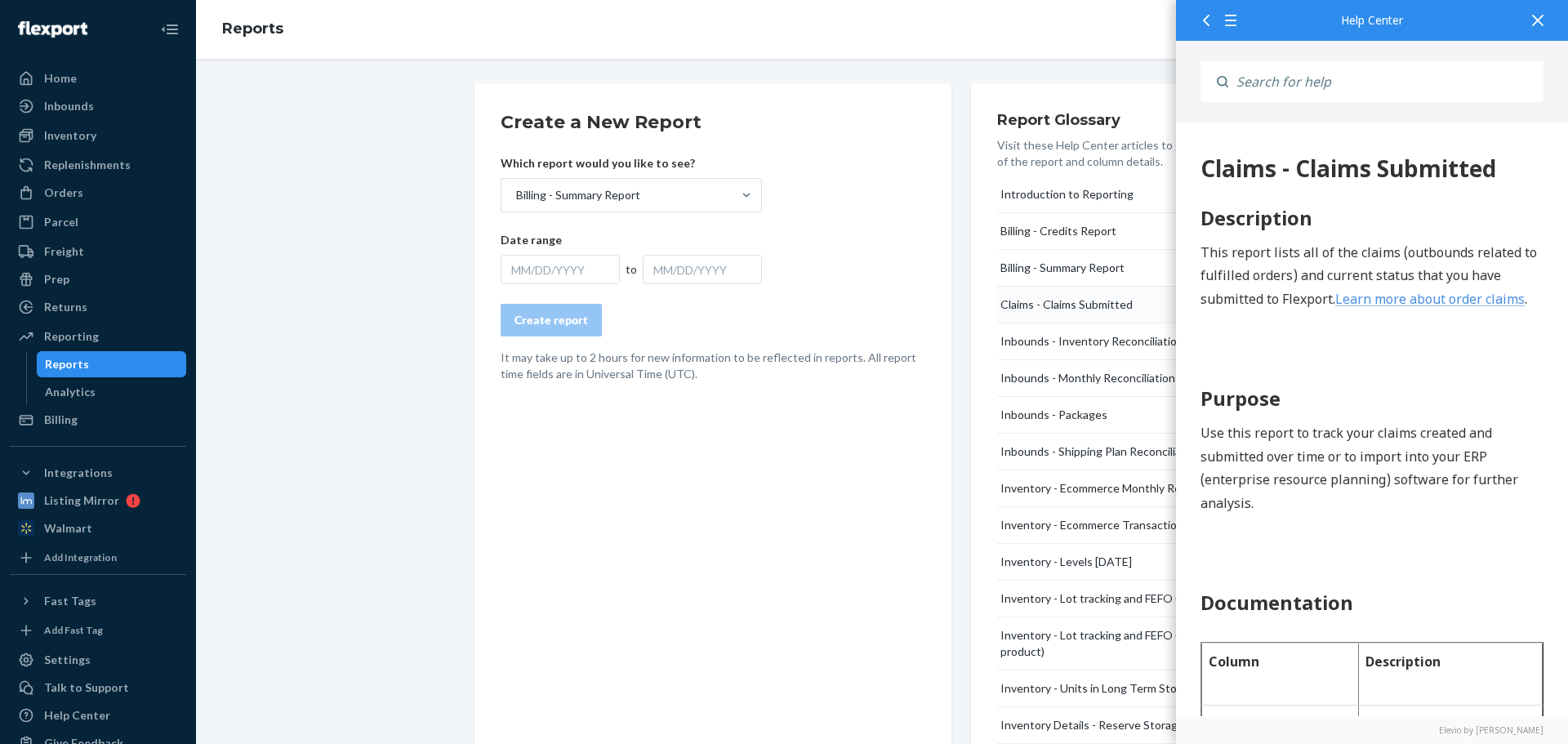 scroll, scrollTop: 0, scrollLeft: 0, axis: both 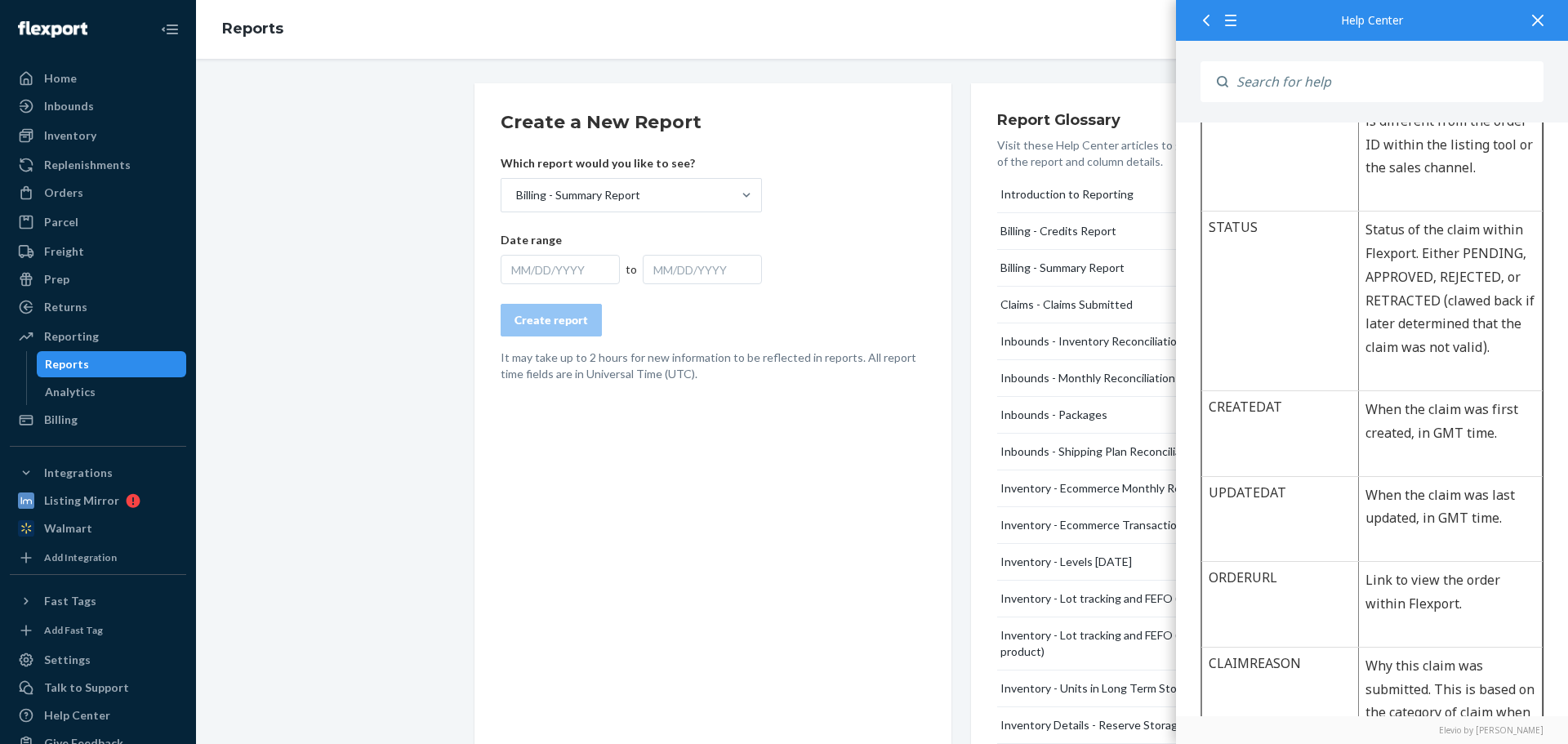 click on "Create a New Report Which report would you like to see? Billing - Summary Report Date range MM/DD/YYYY to MM/DD/YYYY Create report It may take up to 2 hours for new information to be reflected in reports. All report time fields are in Universal Time (UTC)." at bounding box center [713, 708] 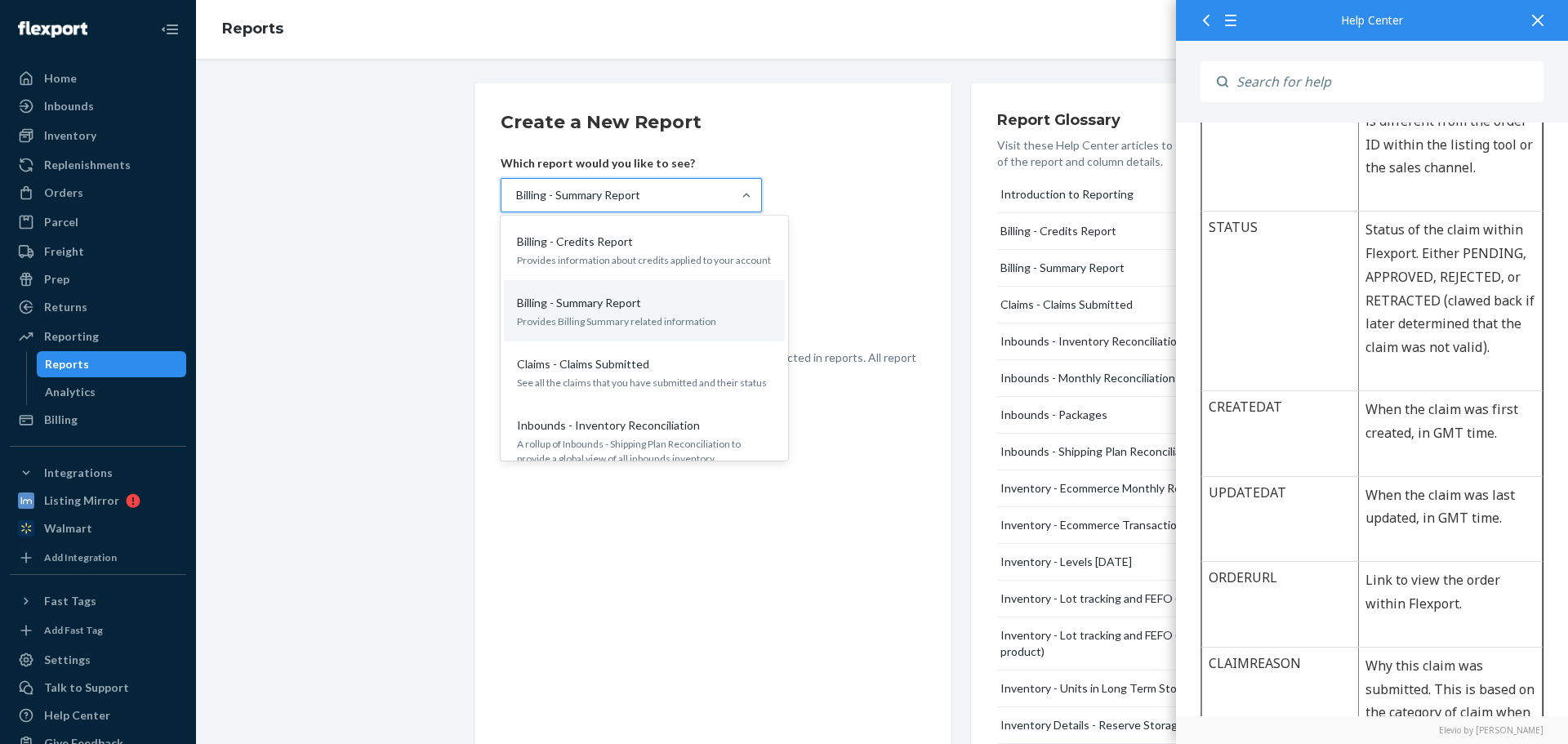 click on "Billing - Summary Report" at bounding box center (617, 195) 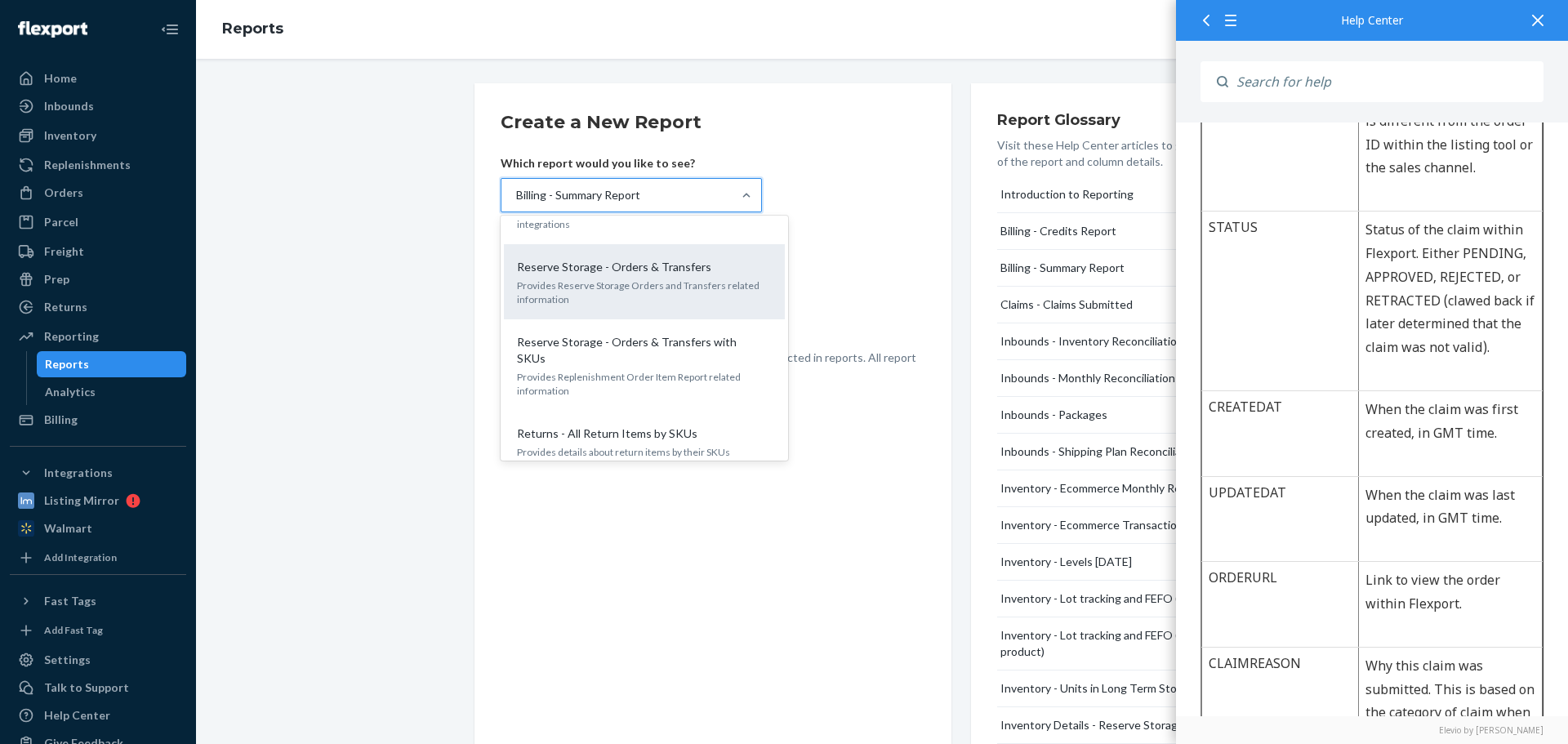 scroll, scrollTop: 1555, scrollLeft: 0, axis: vertical 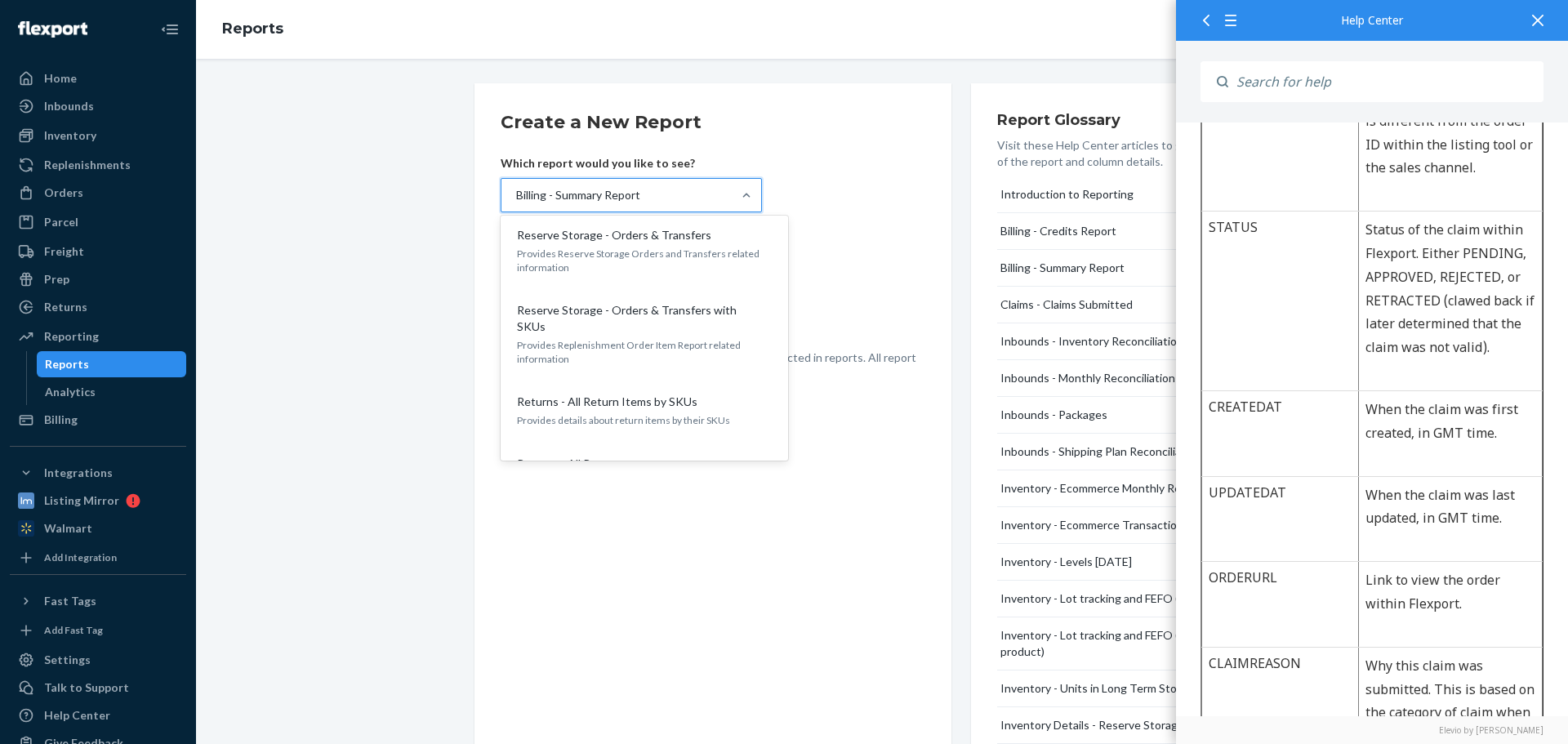 click on "Create a New Report Which report would you like to see?      option Returns - All Returns focused, 26 of 26. 26 results available. Use Up and Down to choose options, press Enter to select the currently focused option, press Escape to exit the menu, press Tab to select the option and exit the menu. Billing - Summary Report Billing - Credits Report Provides information about credits applied to your account Billing - Summary Report Provides Billing Summary related information Claims - Claims Submitted See all the claims that you have submitted and their status Inbounds - Inventory Reconciliation A rollup of Inbounds - Shipping Plan Reconciliation to provide a global view of all inbounds inventory Inbounds - Monthly Reconciliation Provides inventory movement data for any selected month Inbounds - Packages Reports on packages that make up your inbounds shipments Inbounds - Shipping Plan Reconciliation A waterfall view of all inbounded shipping plans Inventory - Ecommerce Monthly Reconciliation Orders - Shipments" at bounding box center [882, 708] 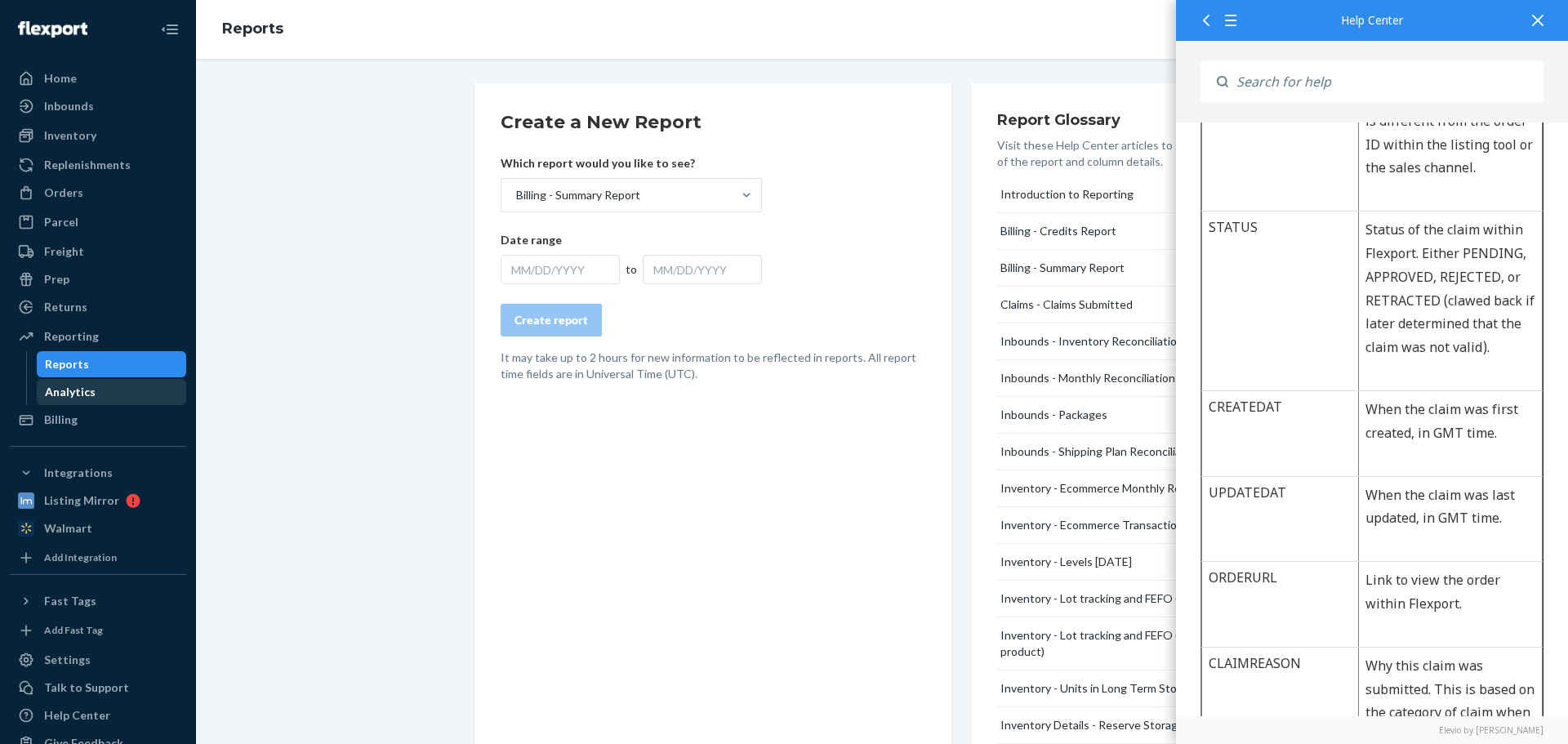 click on "Analytics" at bounding box center (70, 392) 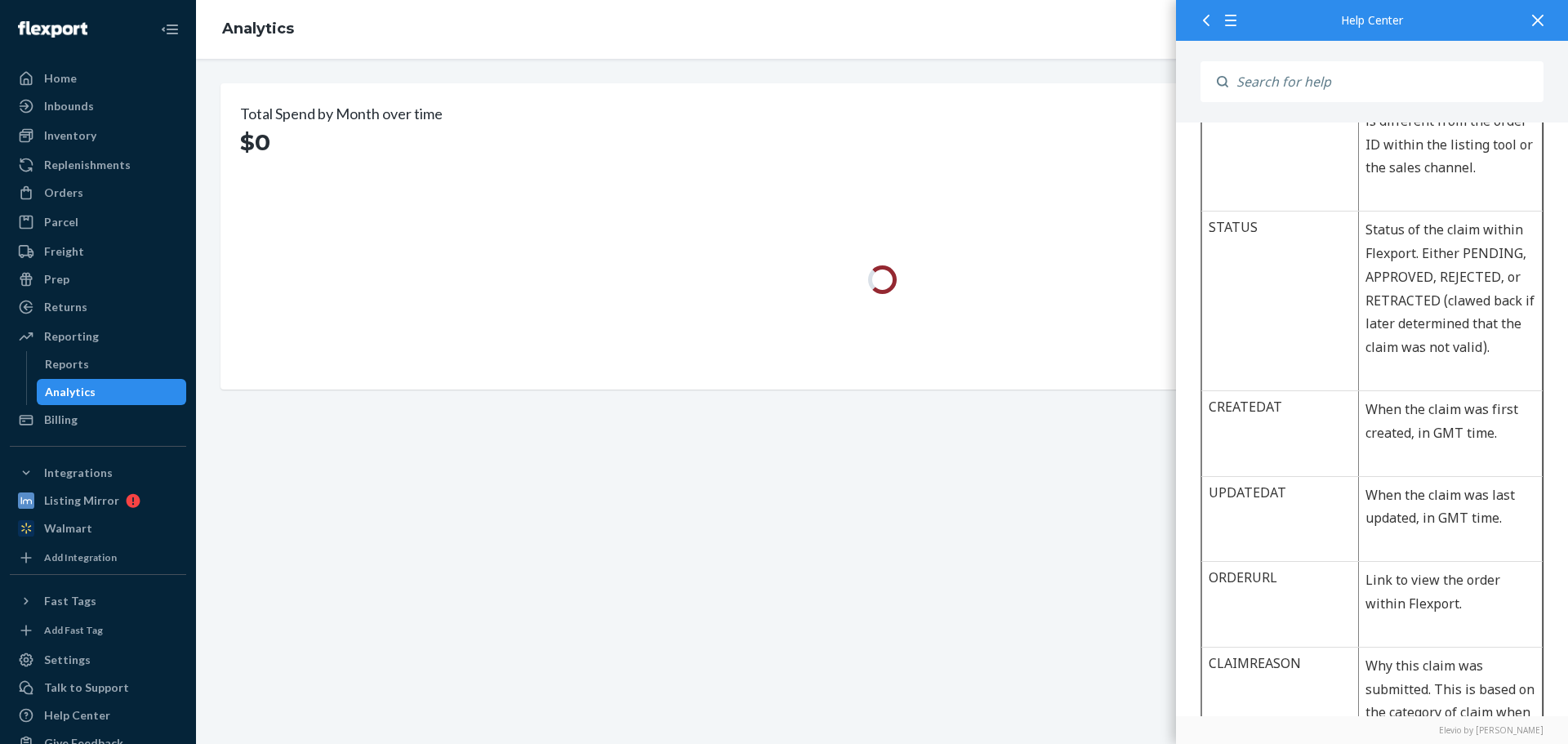 click at bounding box center (1538, 20) 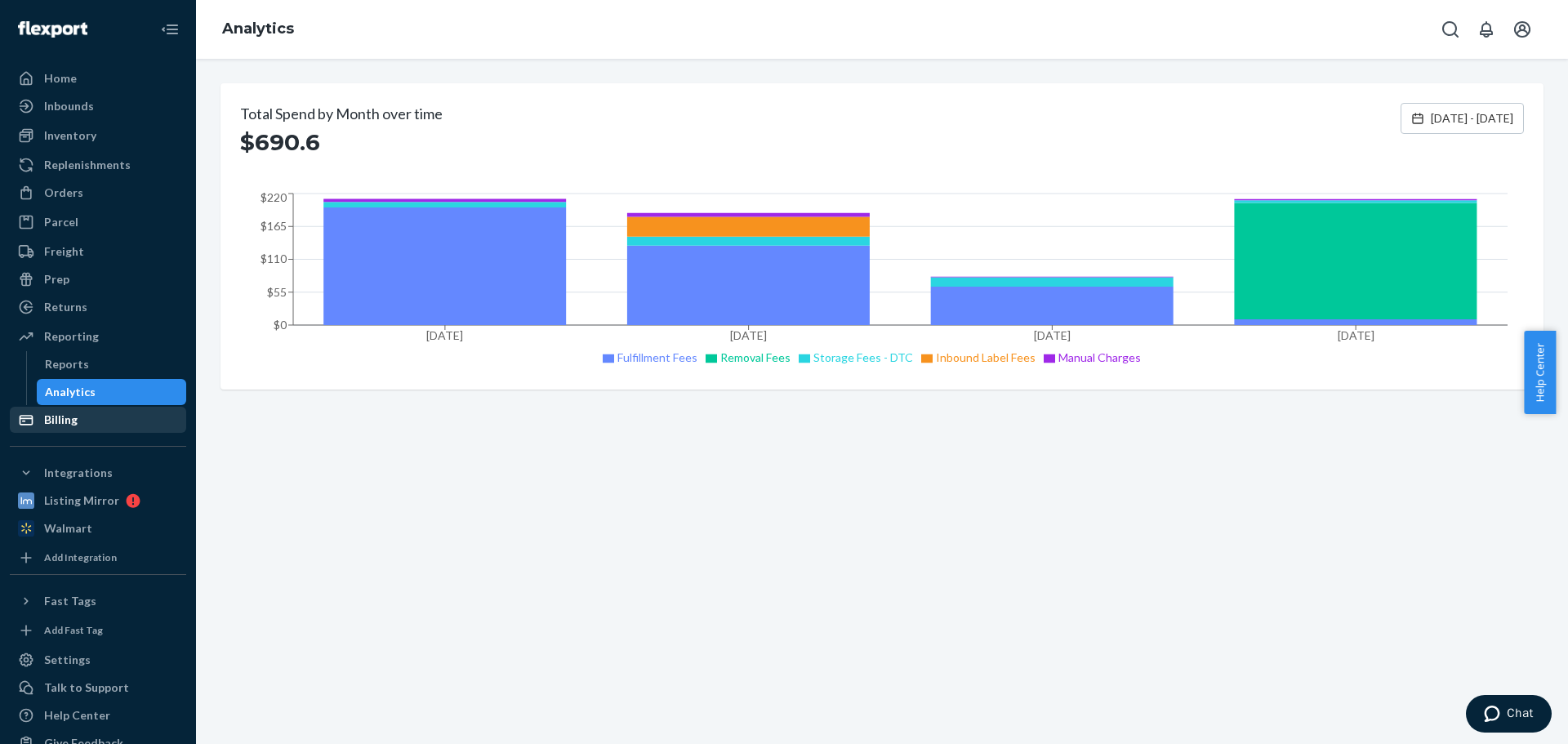 click on "Billing" at bounding box center (60, 420) 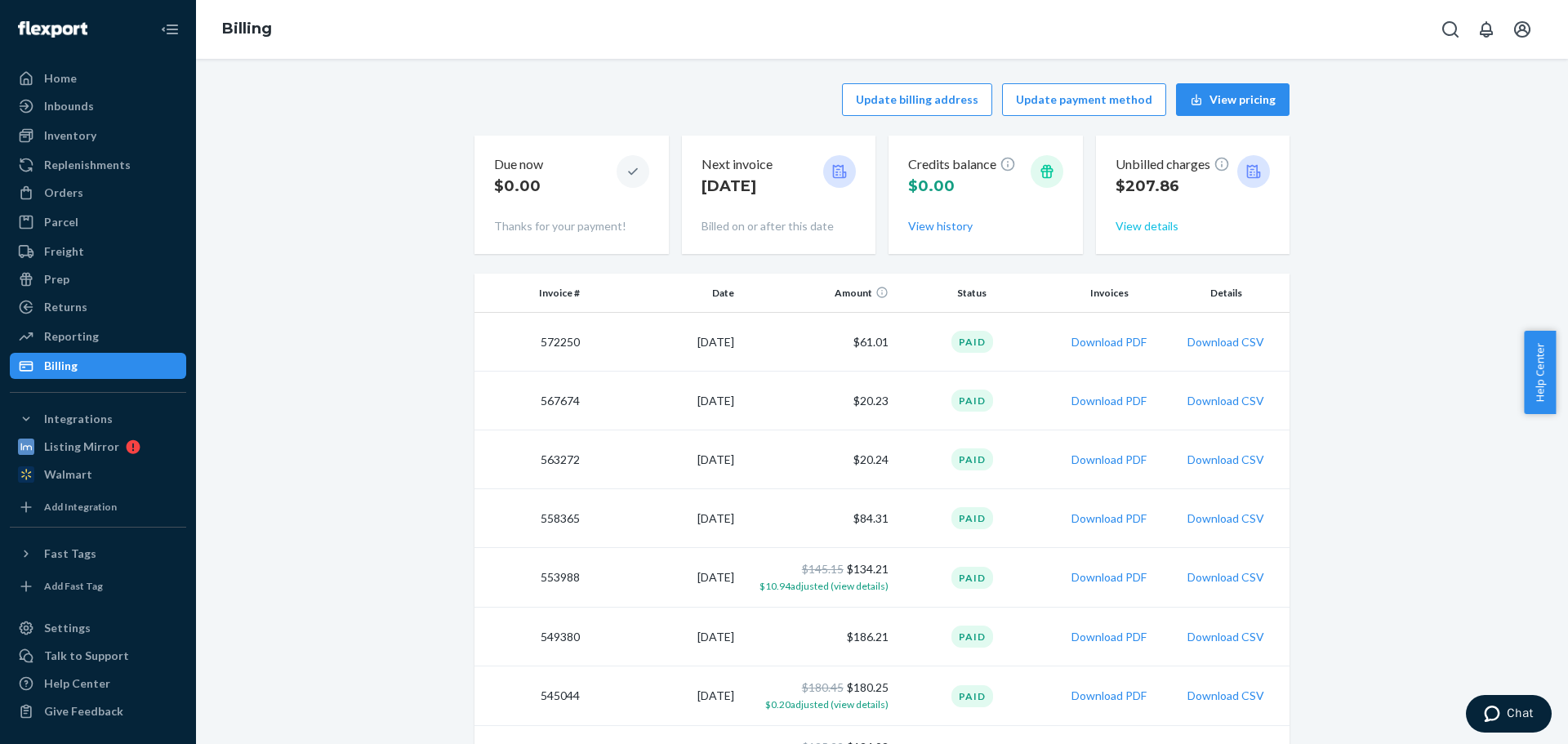 click on "View details" at bounding box center [1147, 226] 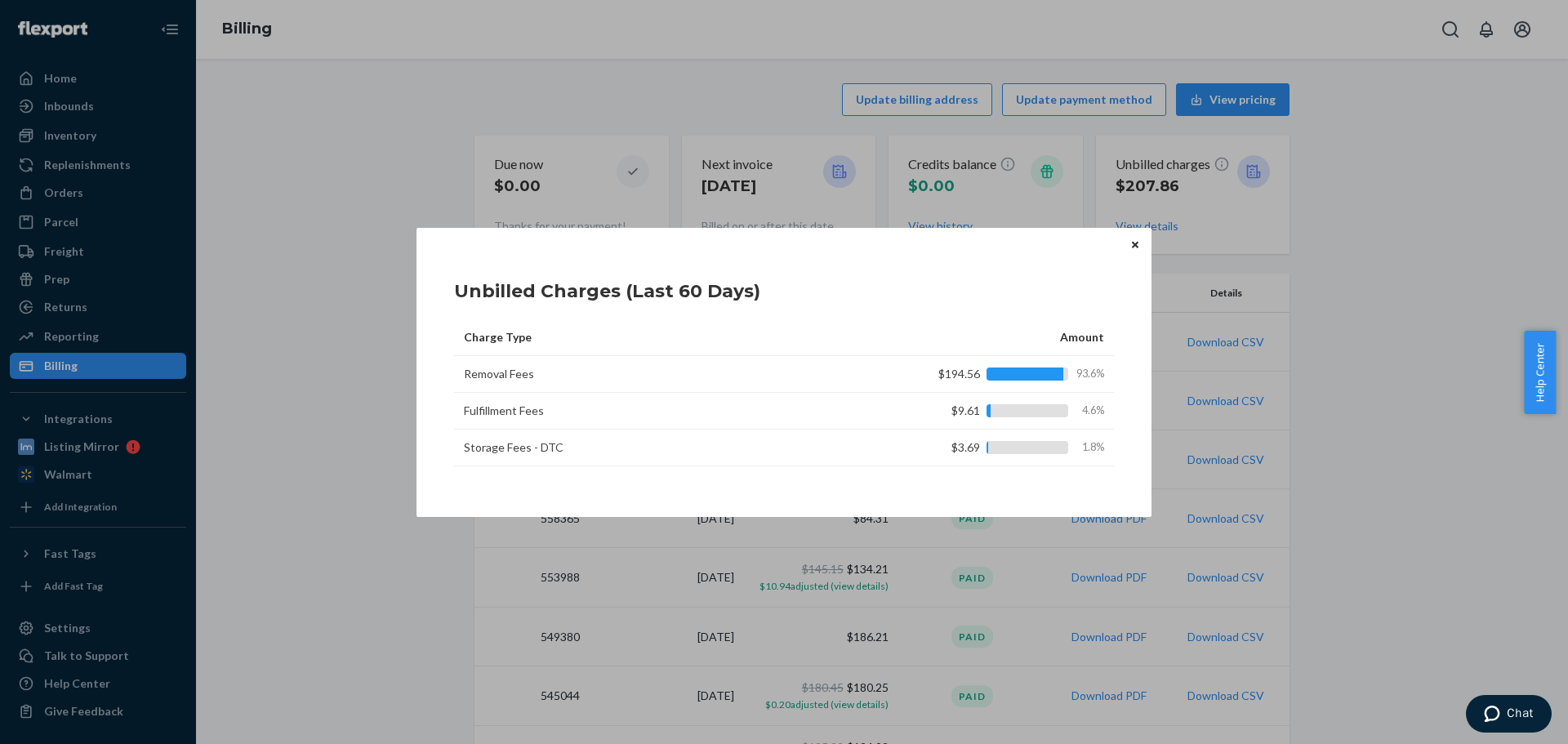 click 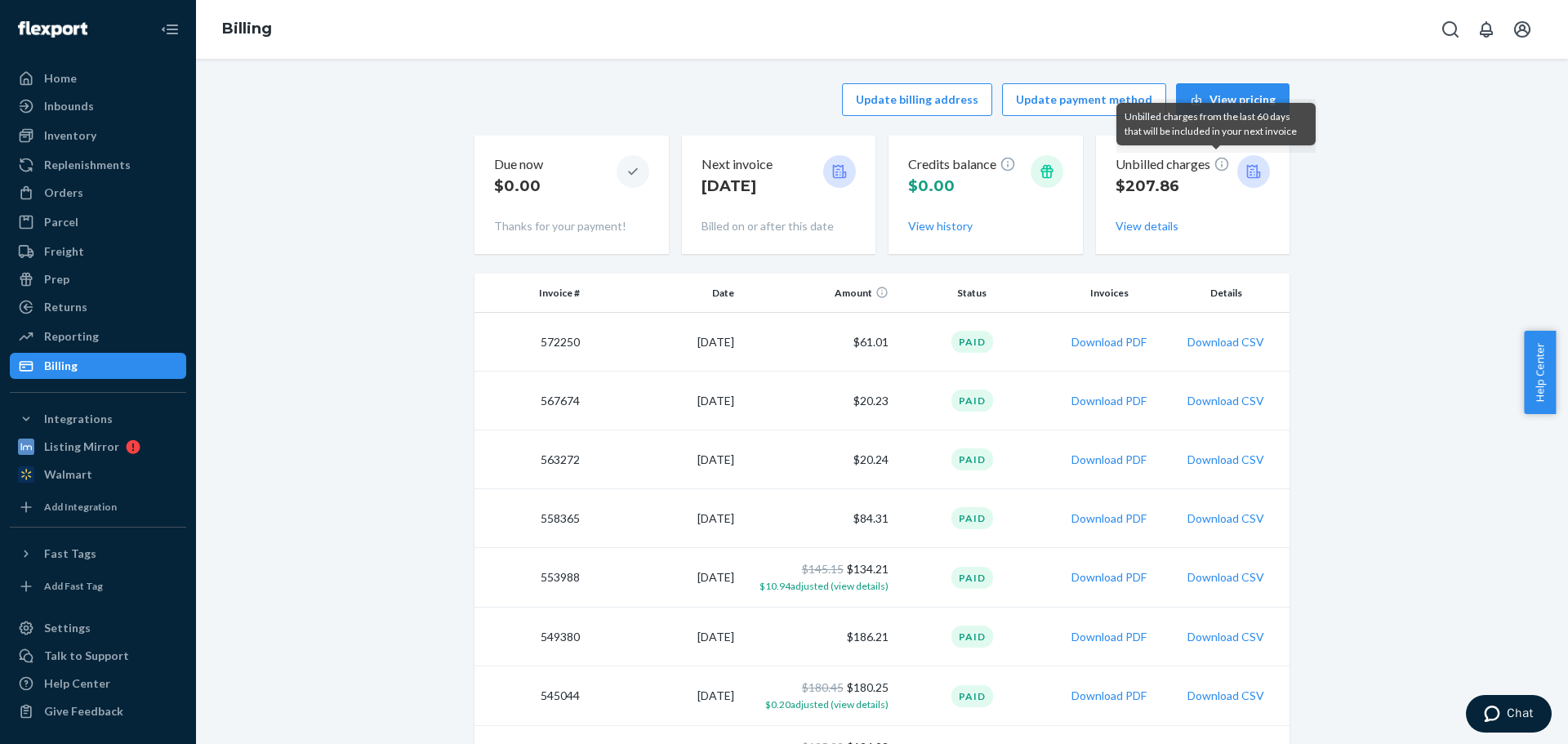 click on "View details" at bounding box center (1147, 226) 